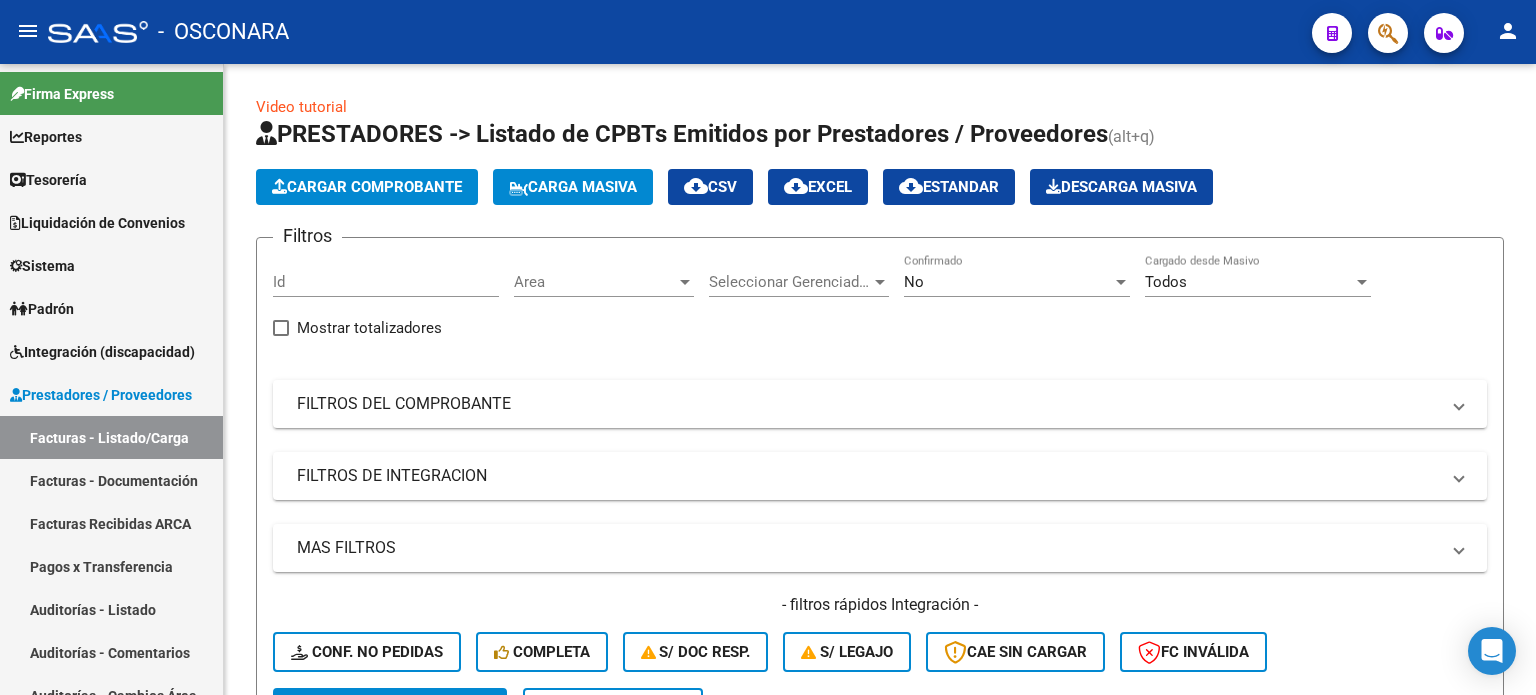 scroll, scrollTop: 0, scrollLeft: 0, axis: both 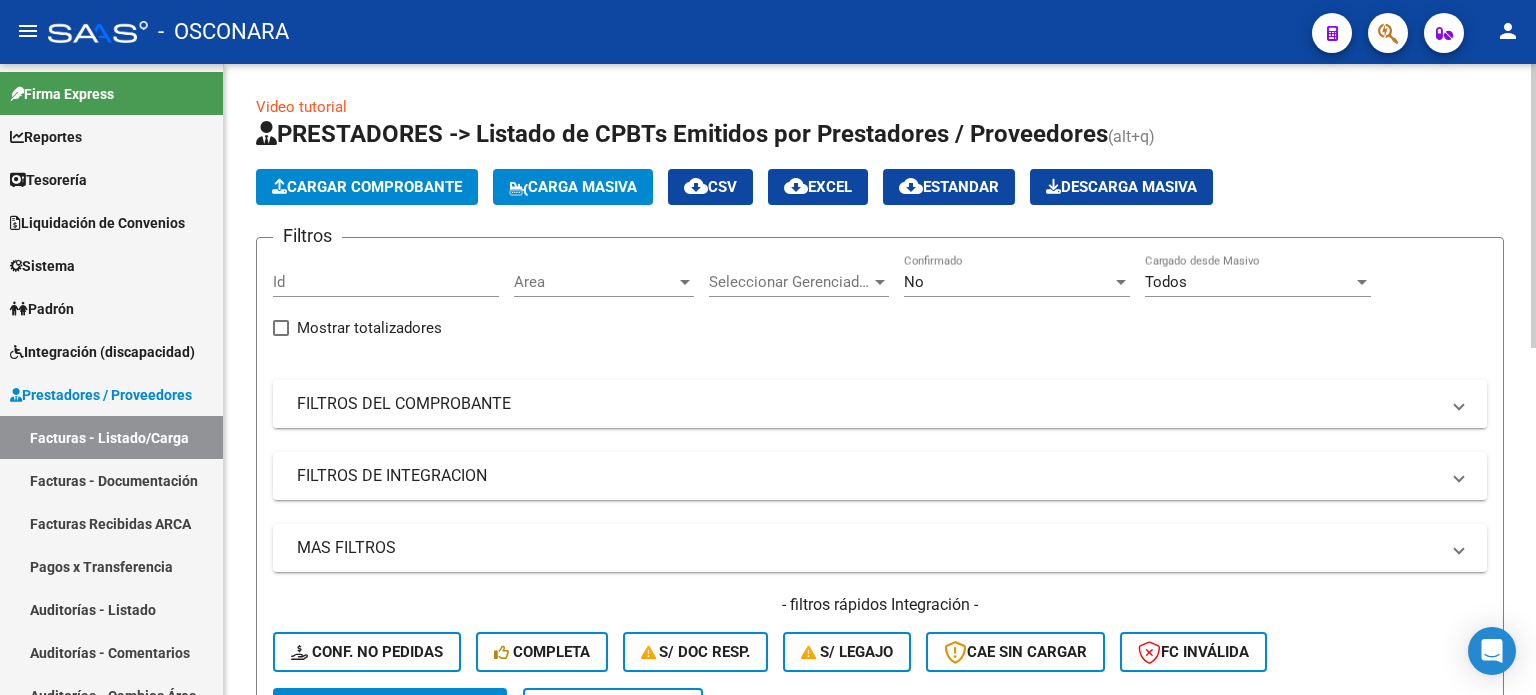 click on "FILTROS DEL COMPROBANTE" at bounding box center [868, 404] 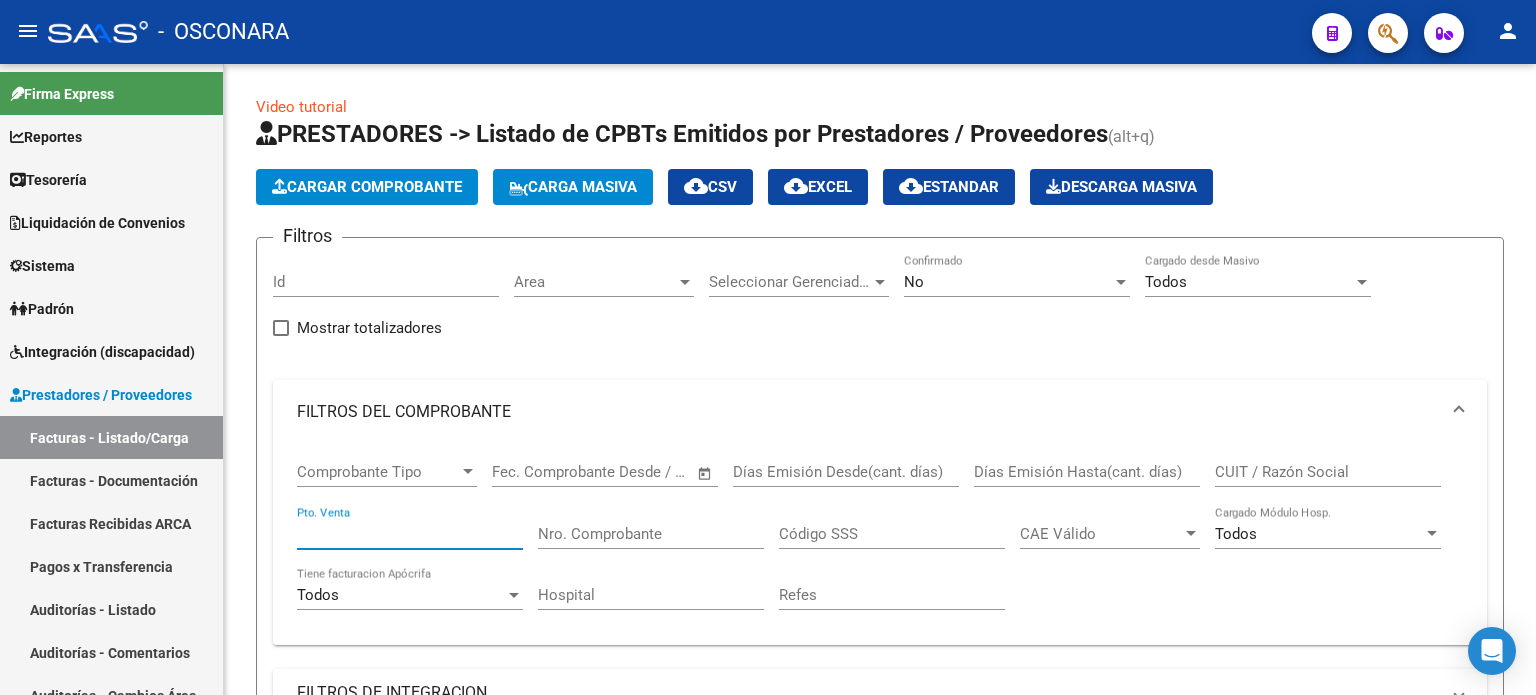 drag, startPoint x: 388, startPoint y: 536, endPoint x: 370, endPoint y: 7, distance: 529.30615 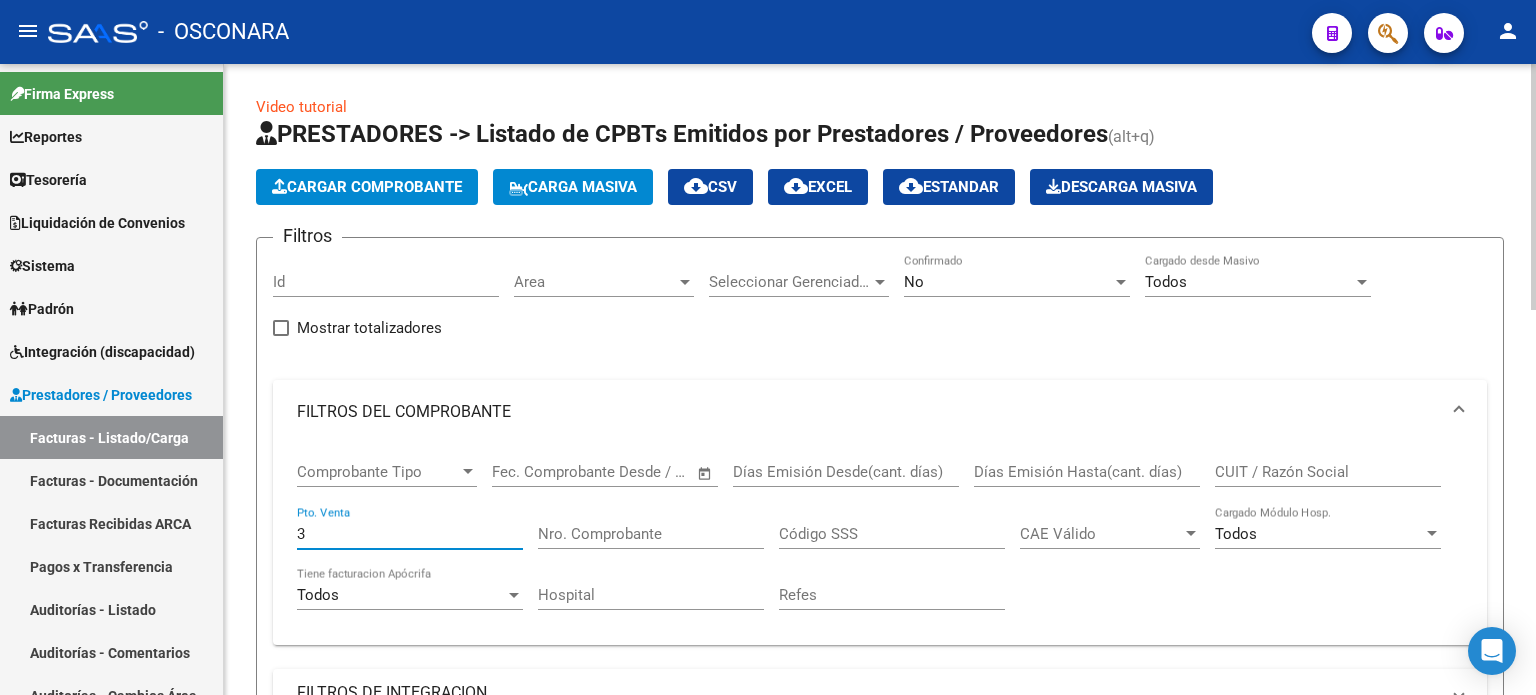 type on "3" 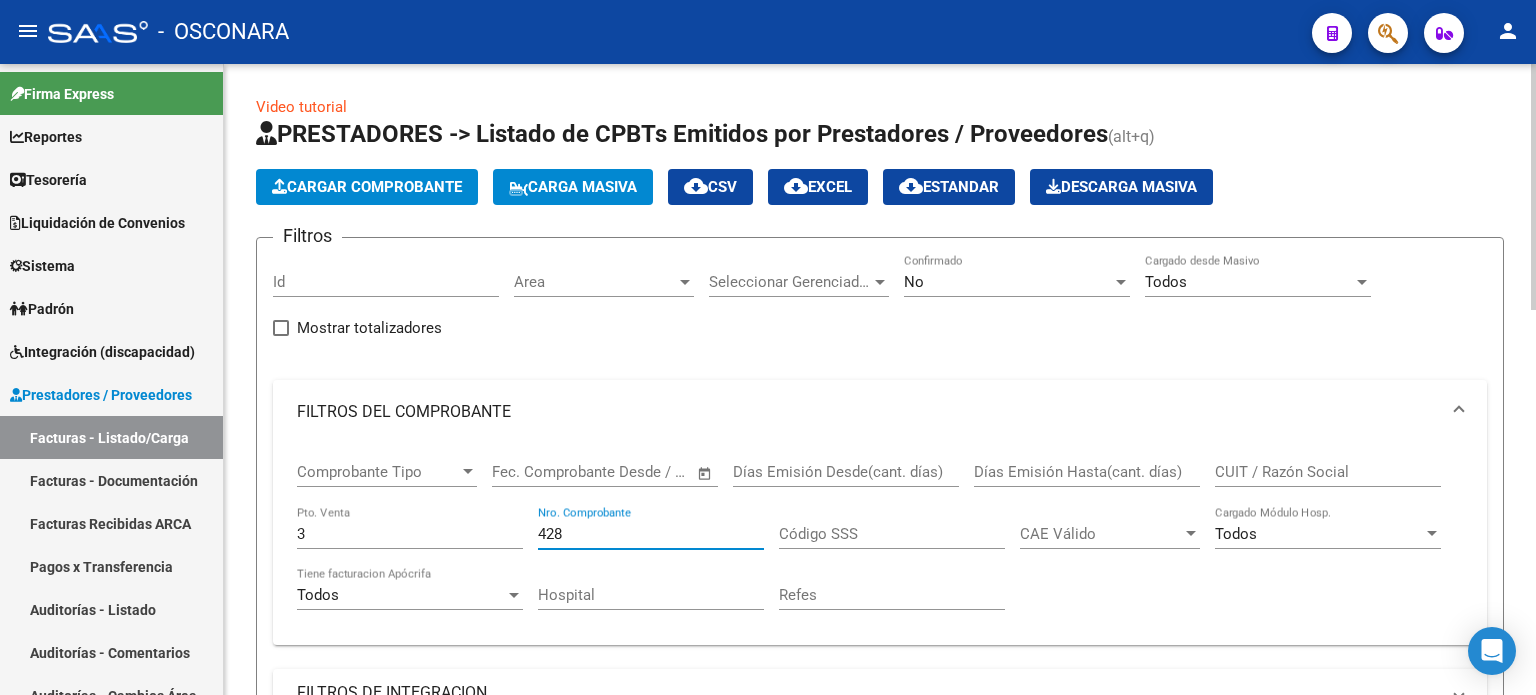 click on "428" at bounding box center (651, 534) 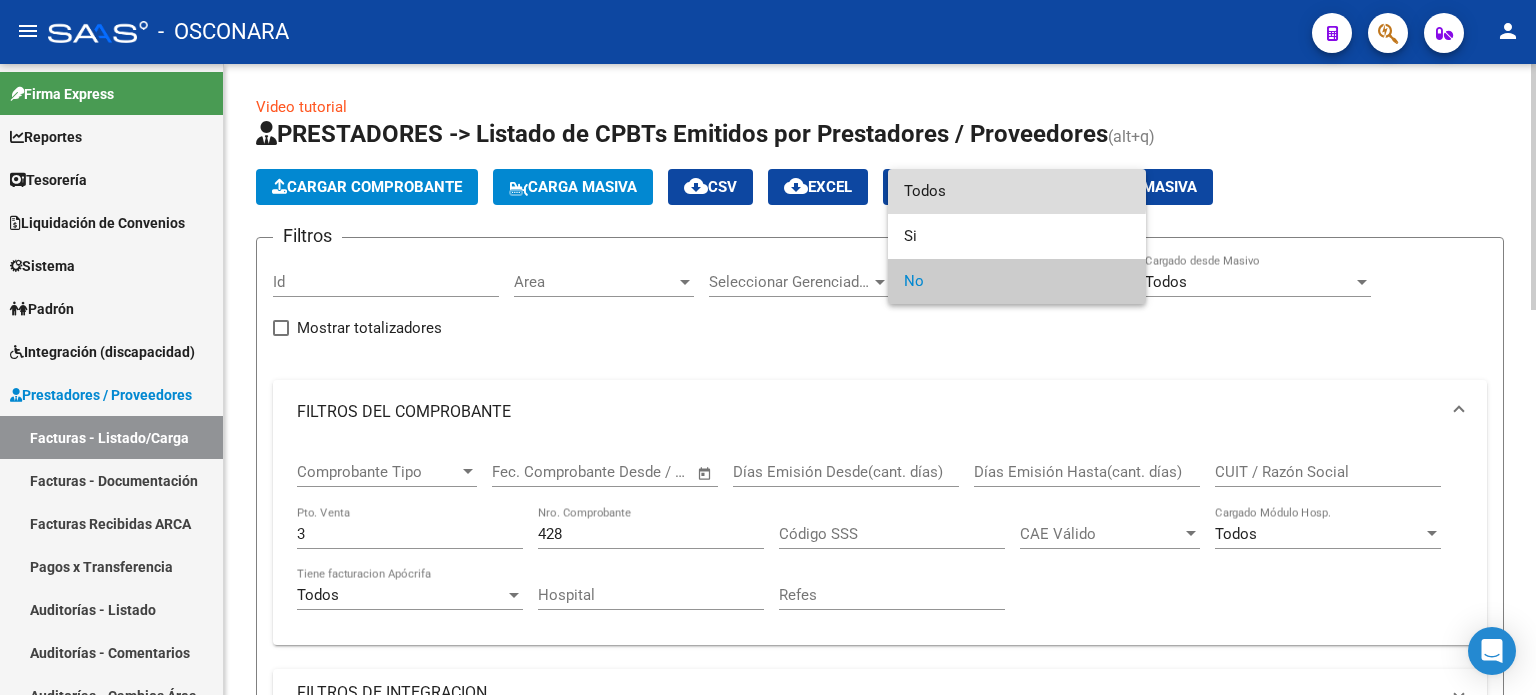 click on "Todos" at bounding box center [1017, 191] 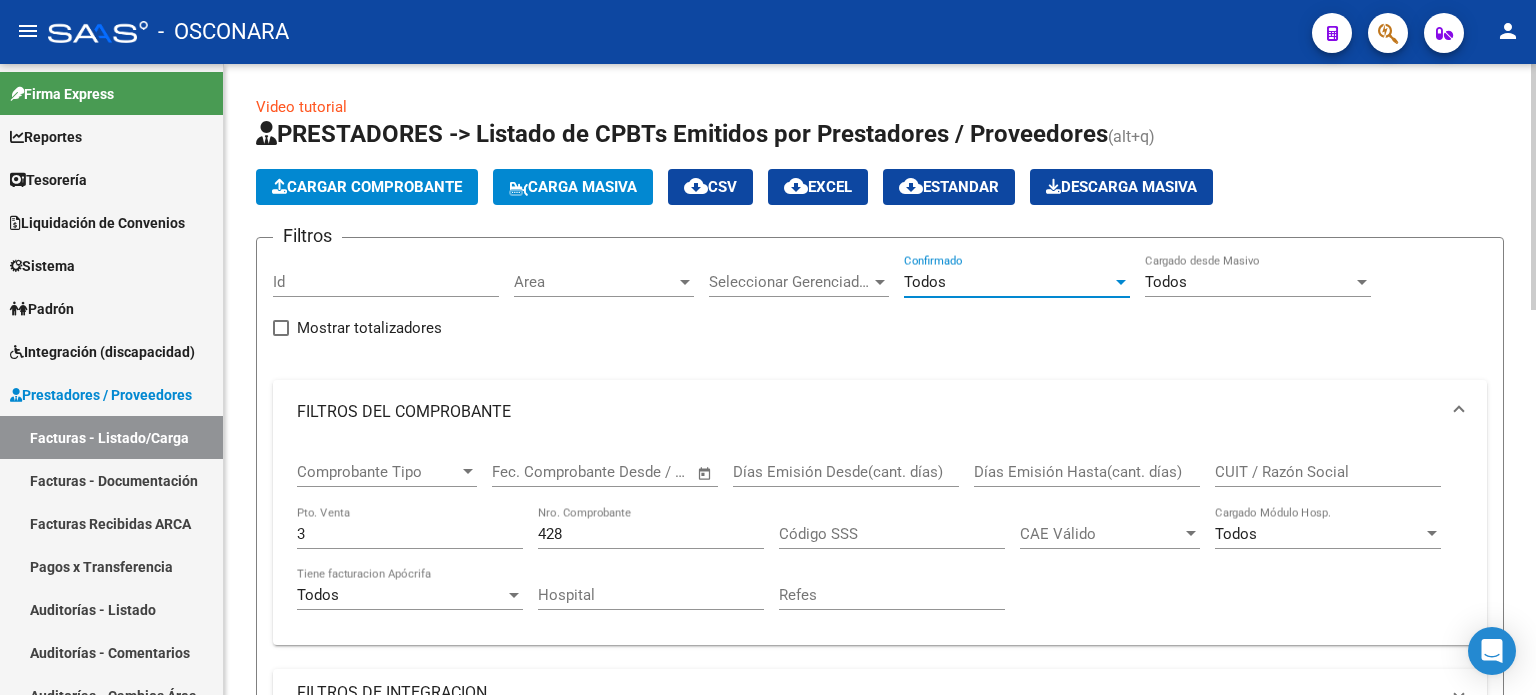 click on "428" at bounding box center [651, 534] 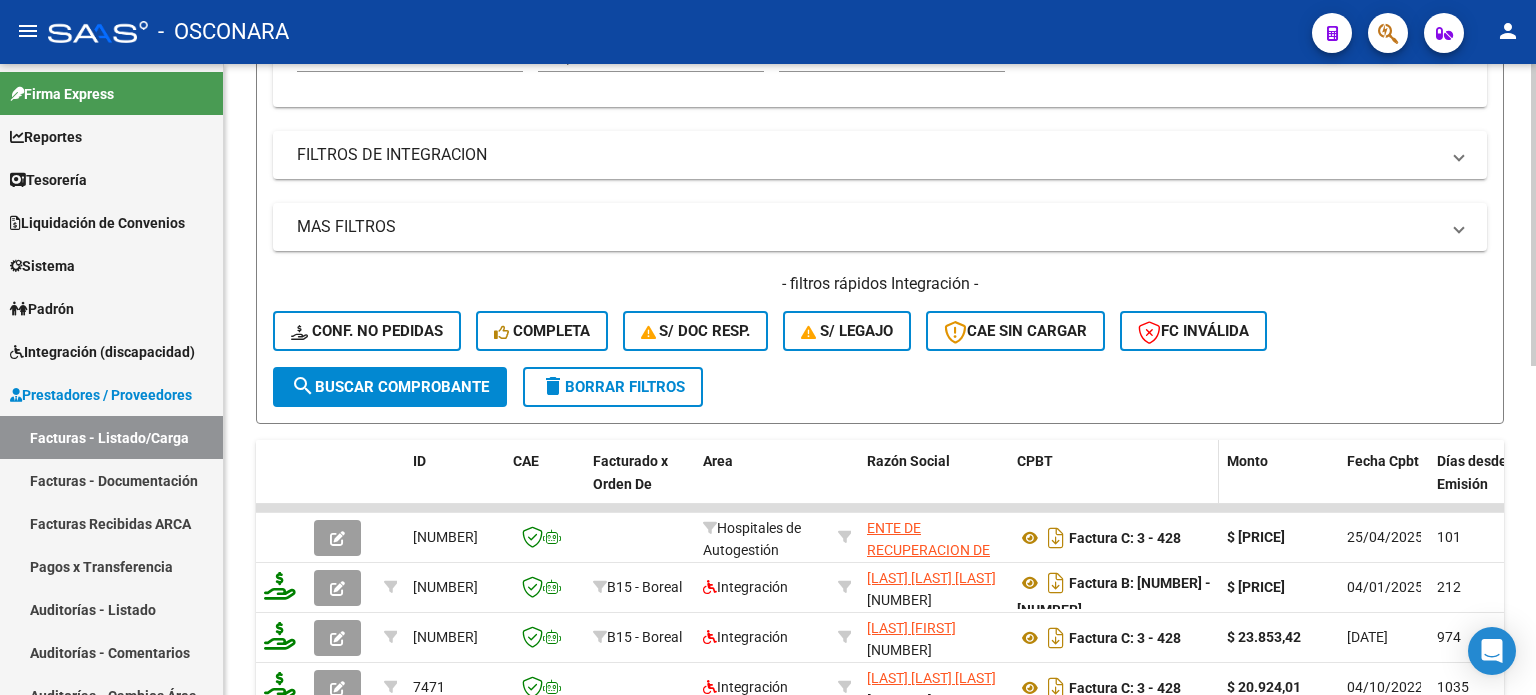 scroll, scrollTop: 600, scrollLeft: 0, axis: vertical 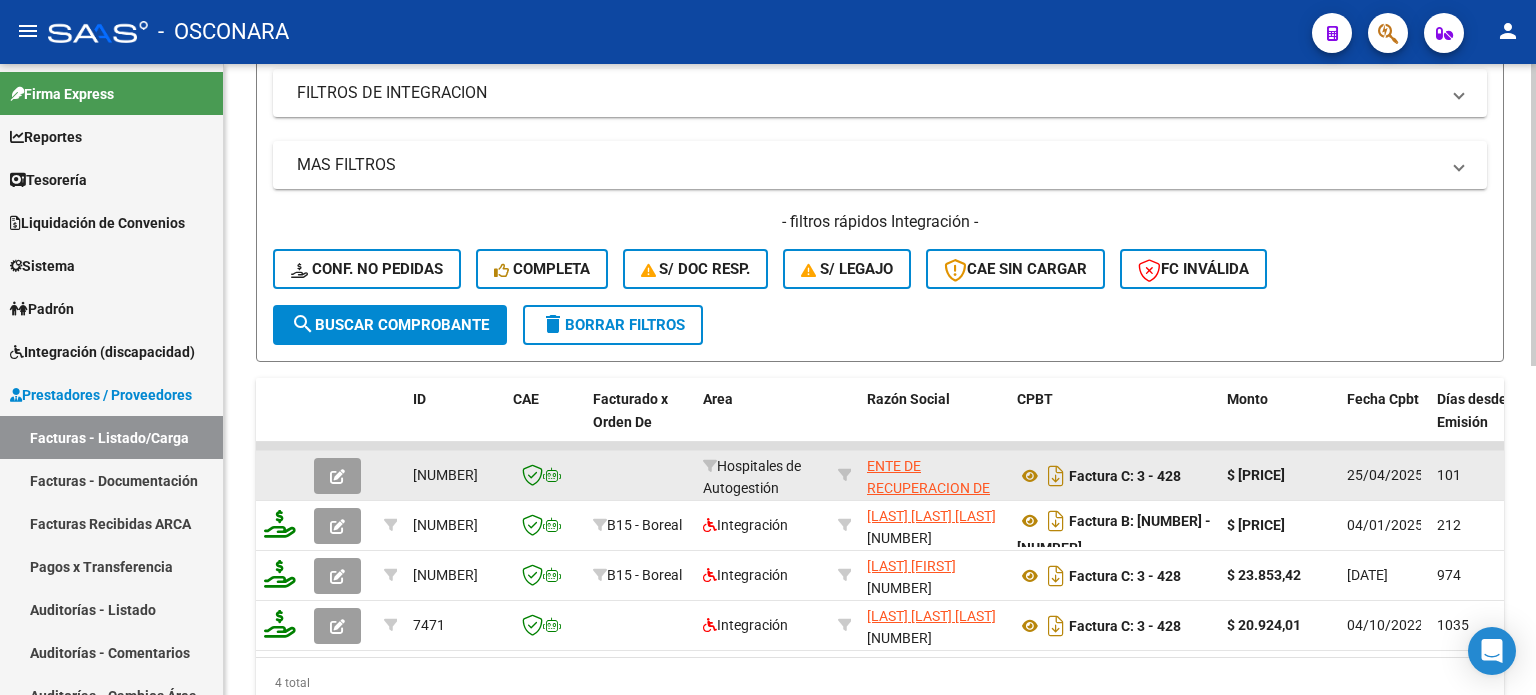 click 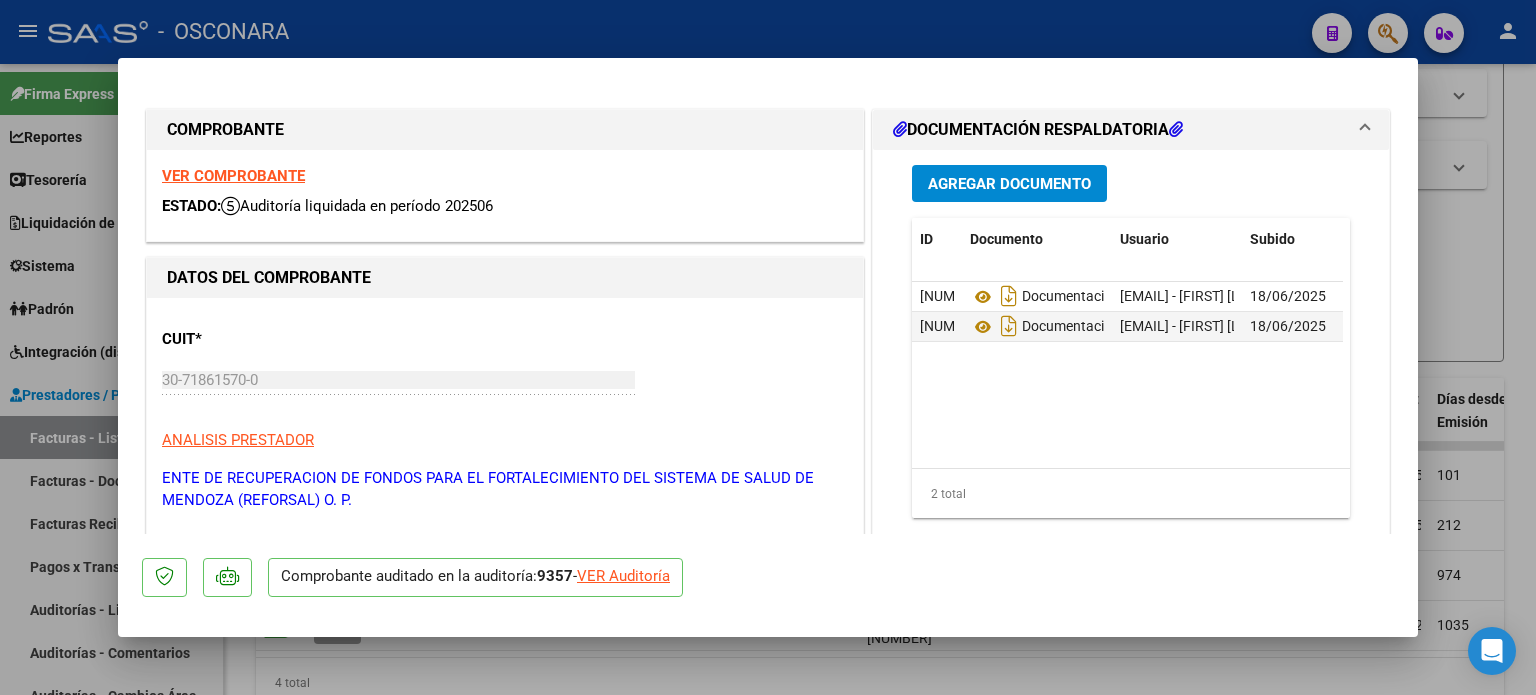 click on "VER Auditoría" 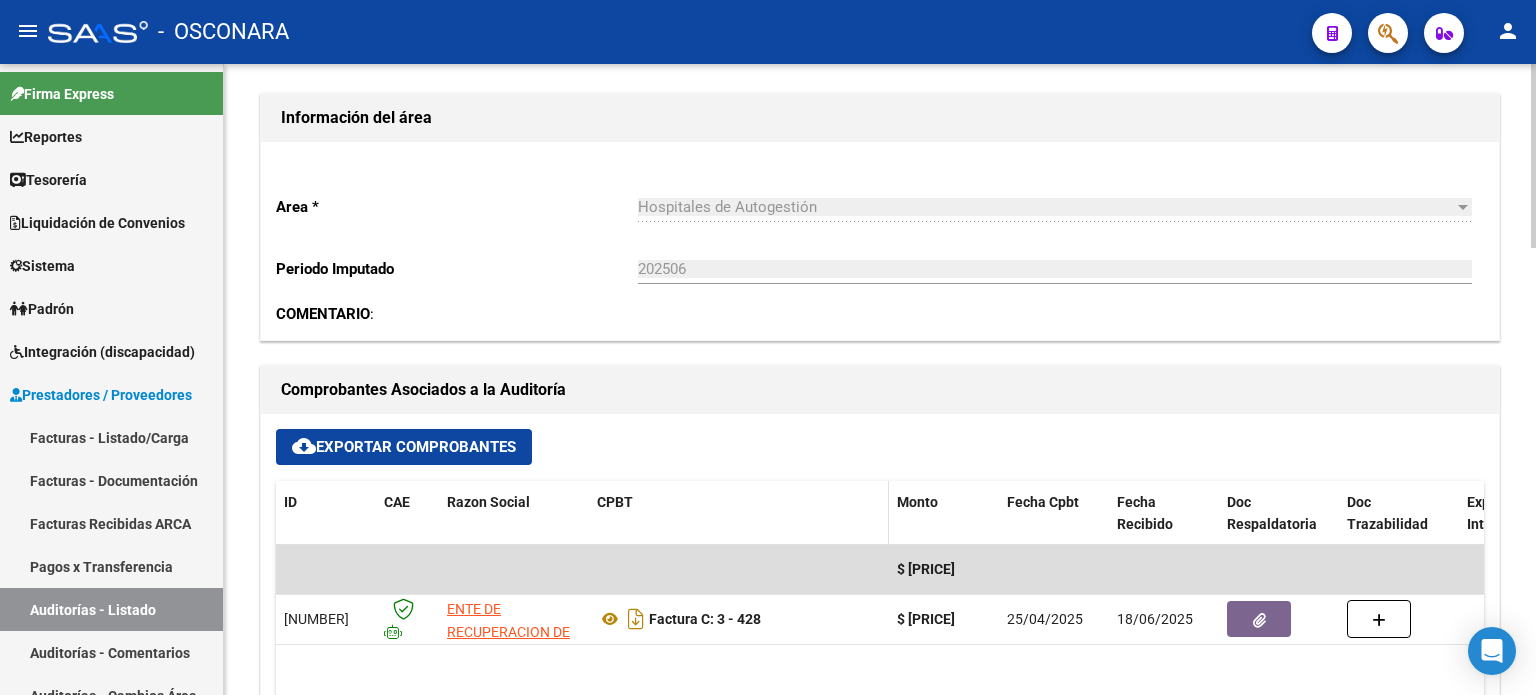 scroll, scrollTop: 800, scrollLeft: 0, axis: vertical 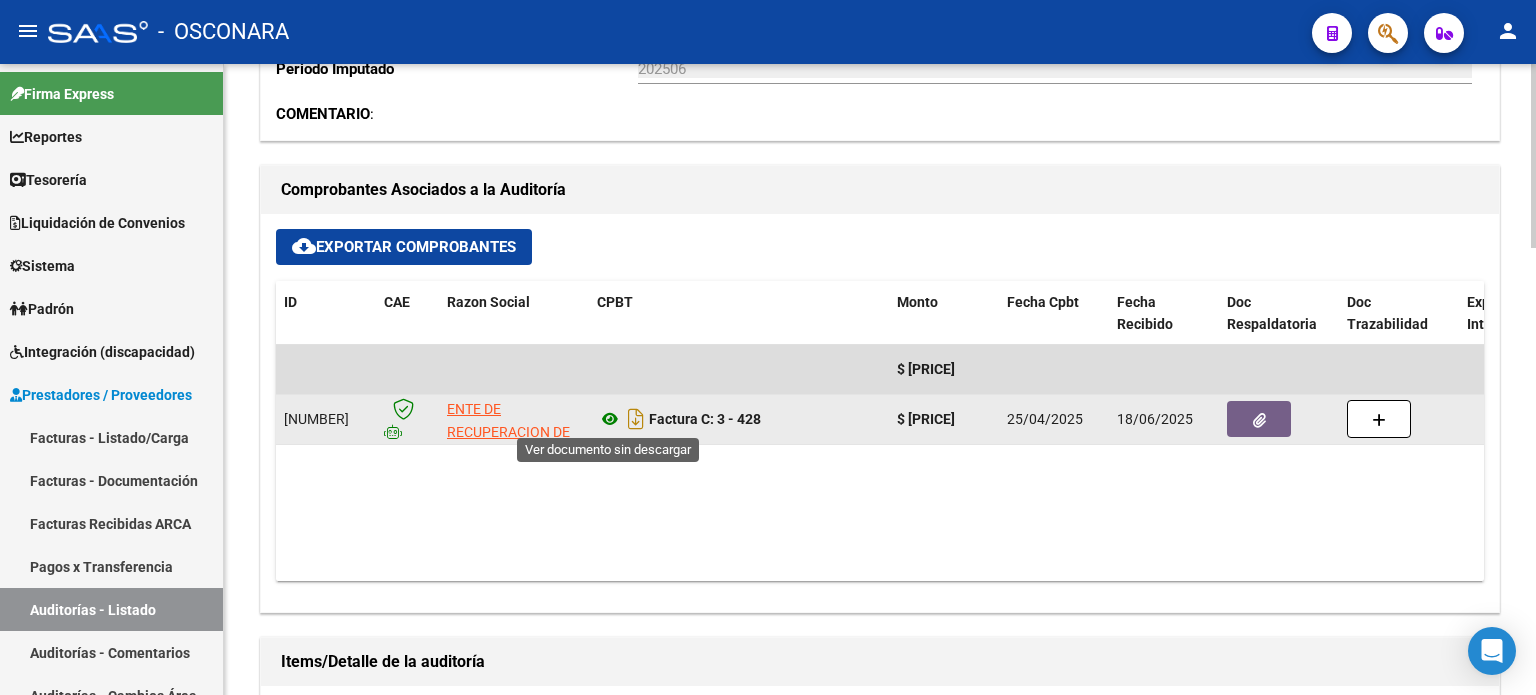 click 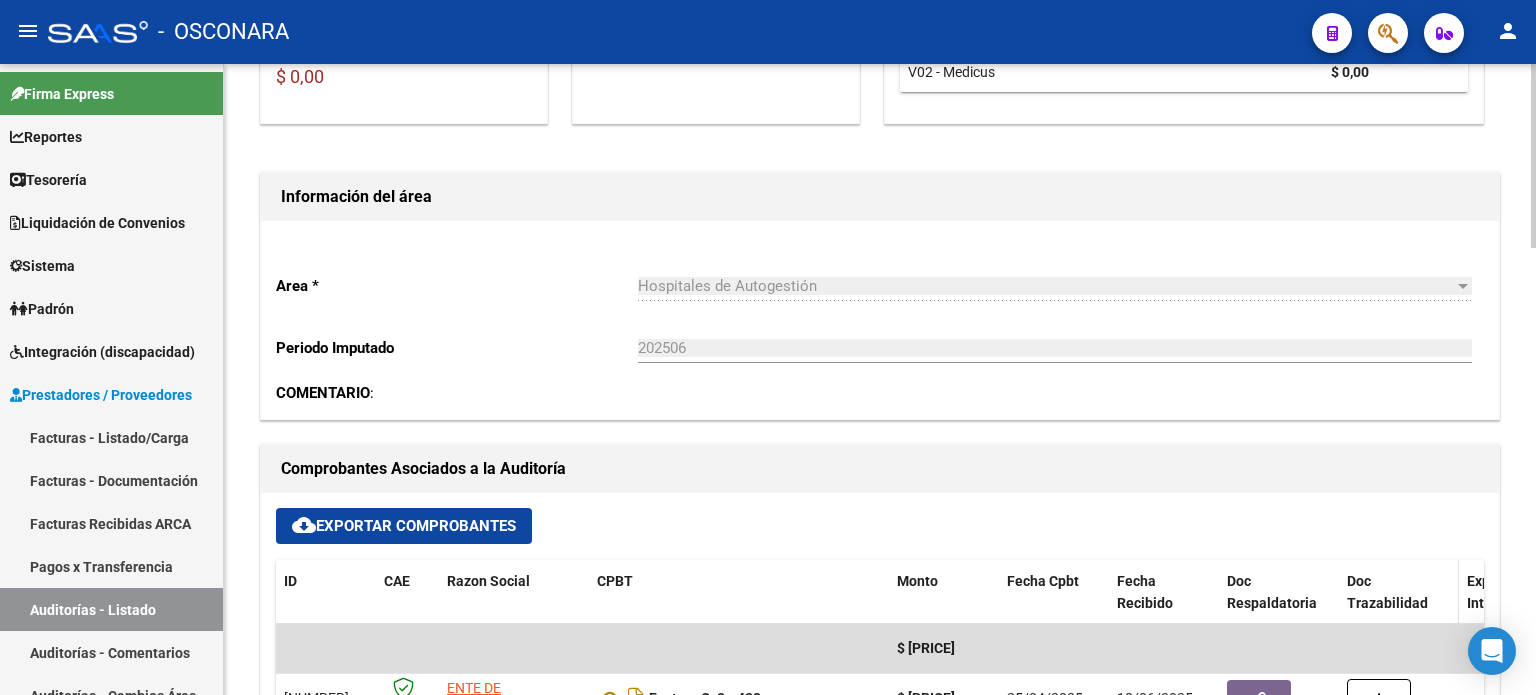 scroll, scrollTop: 700, scrollLeft: 0, axis: vertical 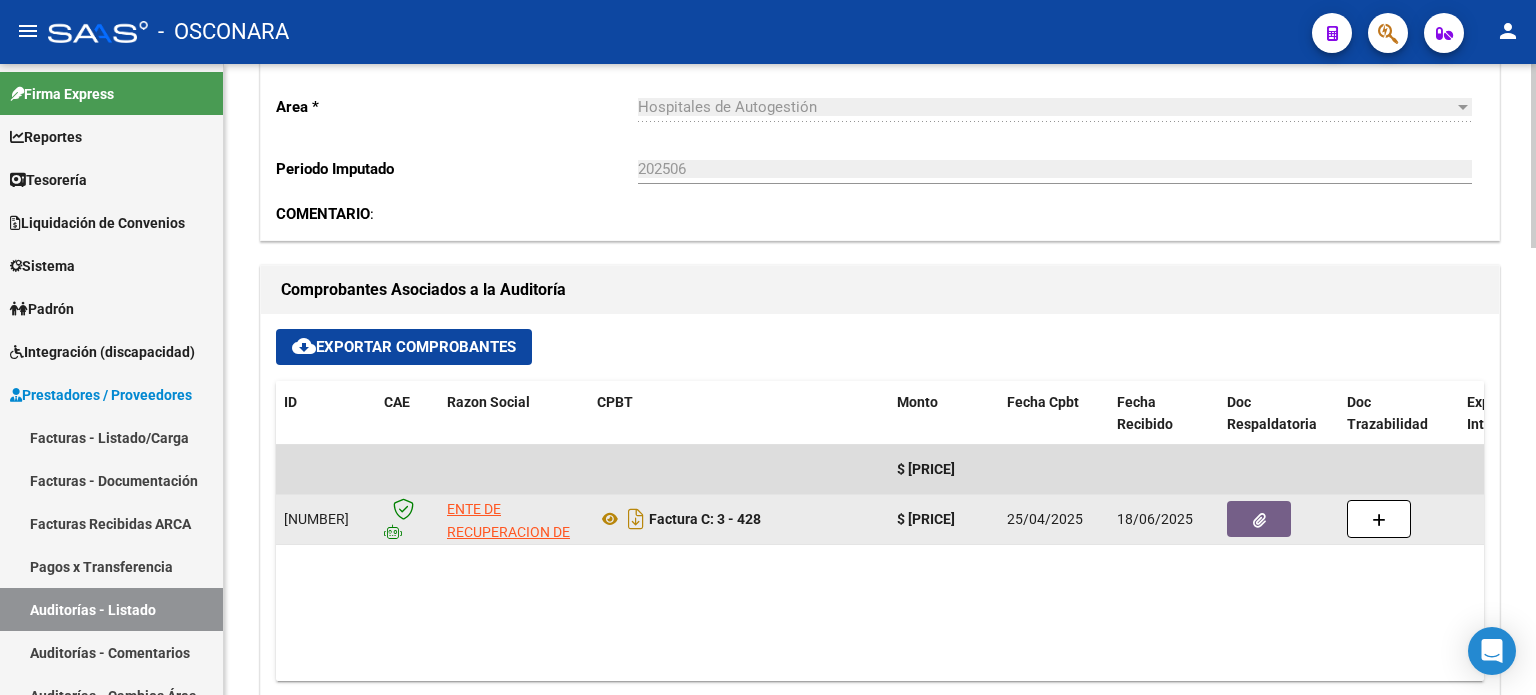 click 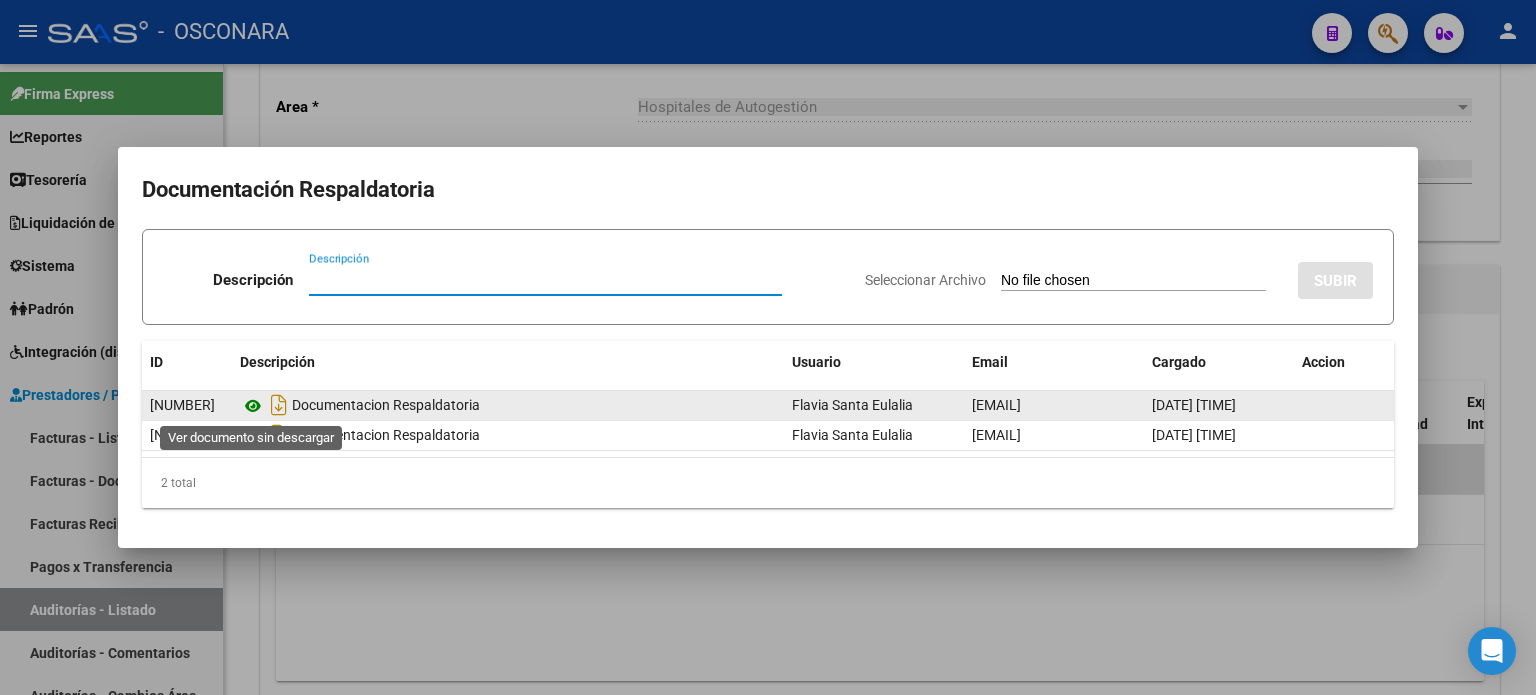click 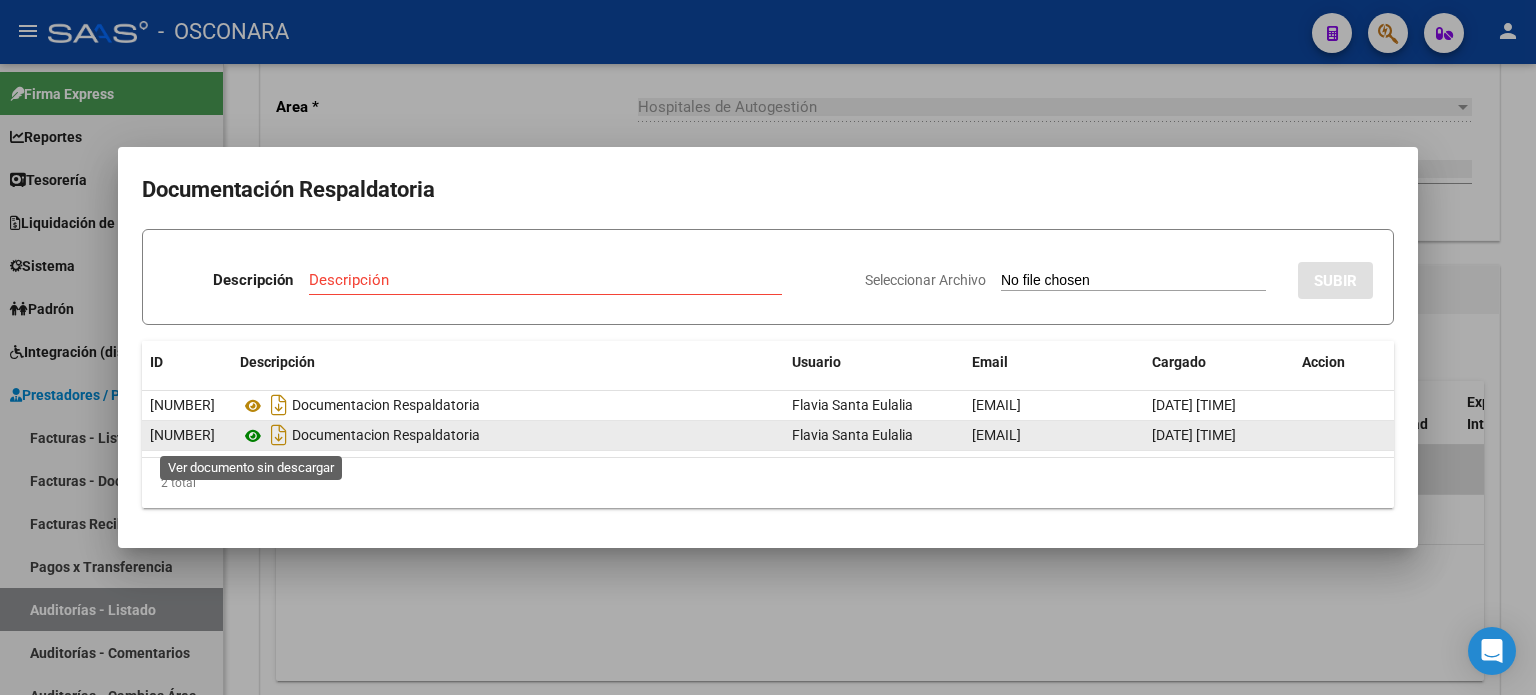 click 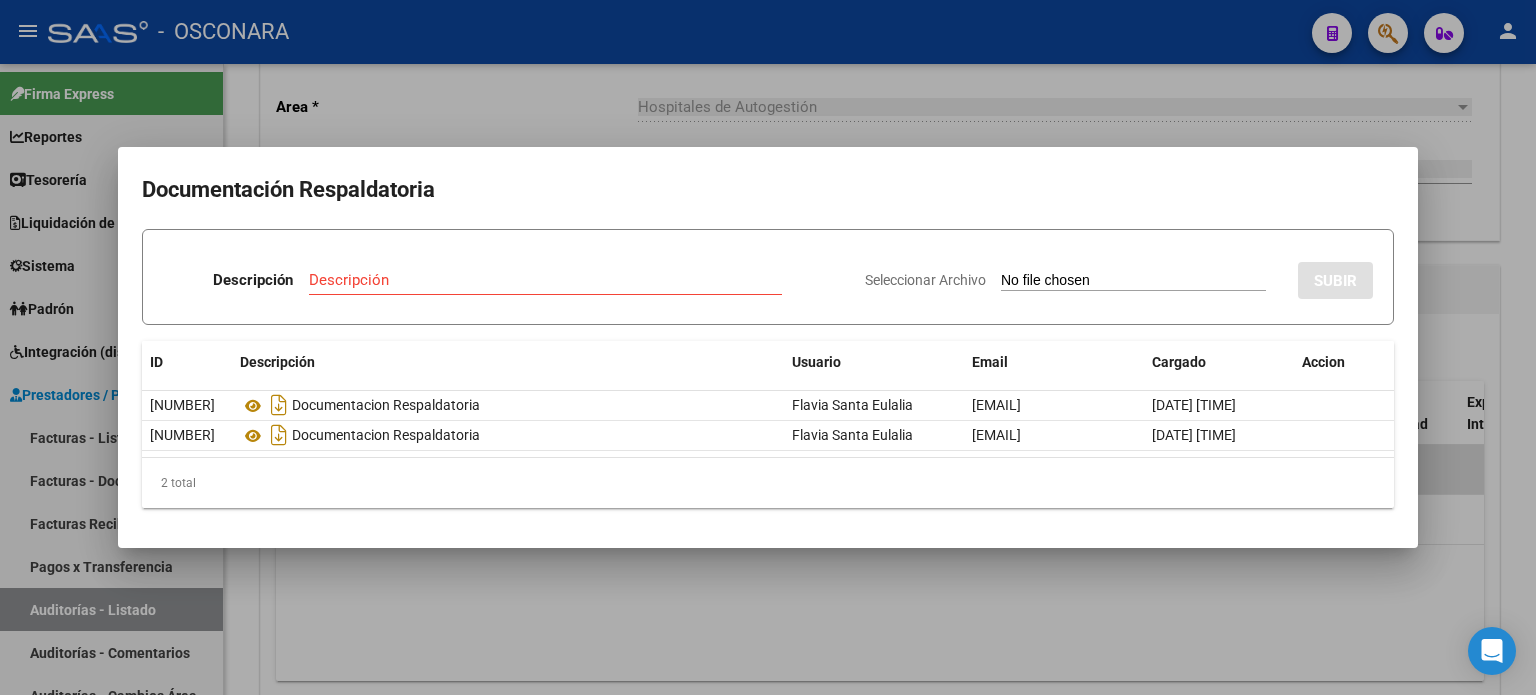 click at bounding box center [768, 347] 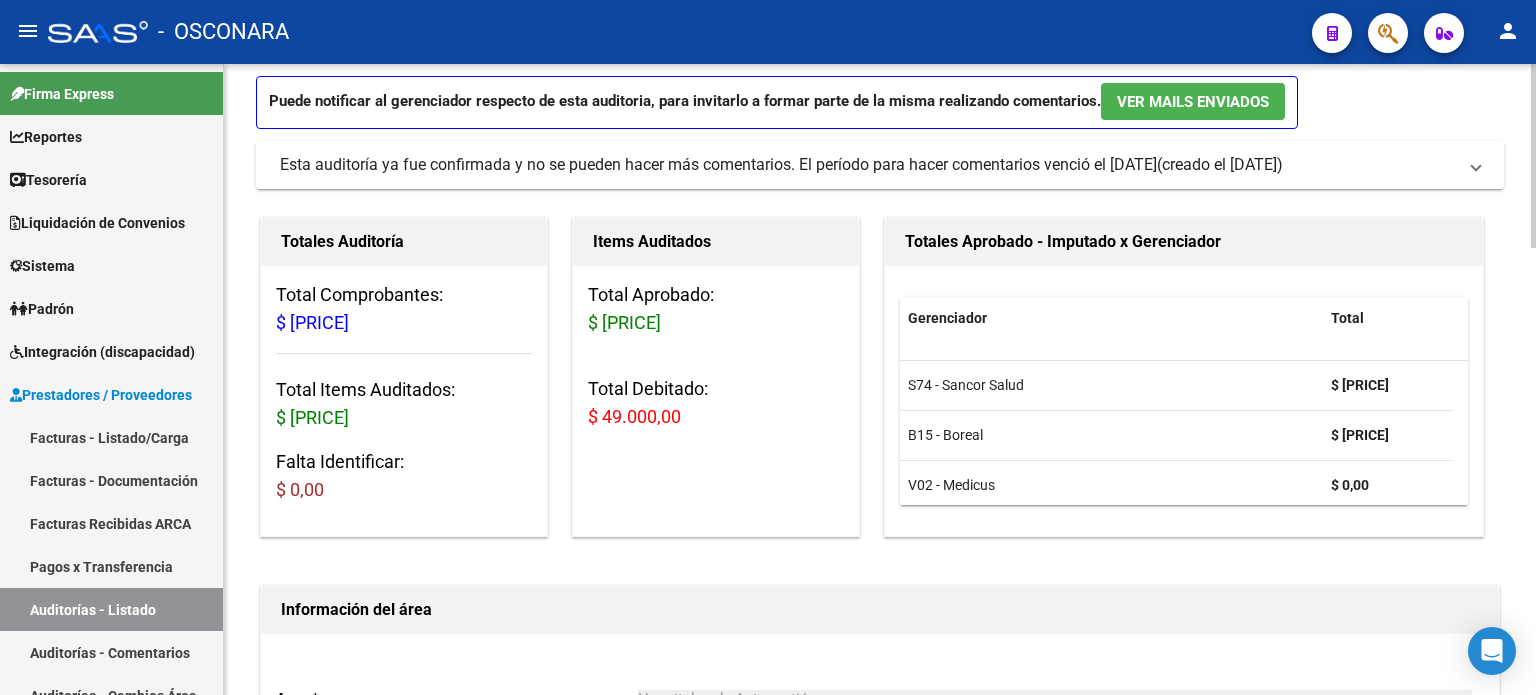 scroll, scrollTop: 0, scrollLeft: 0, axis: both 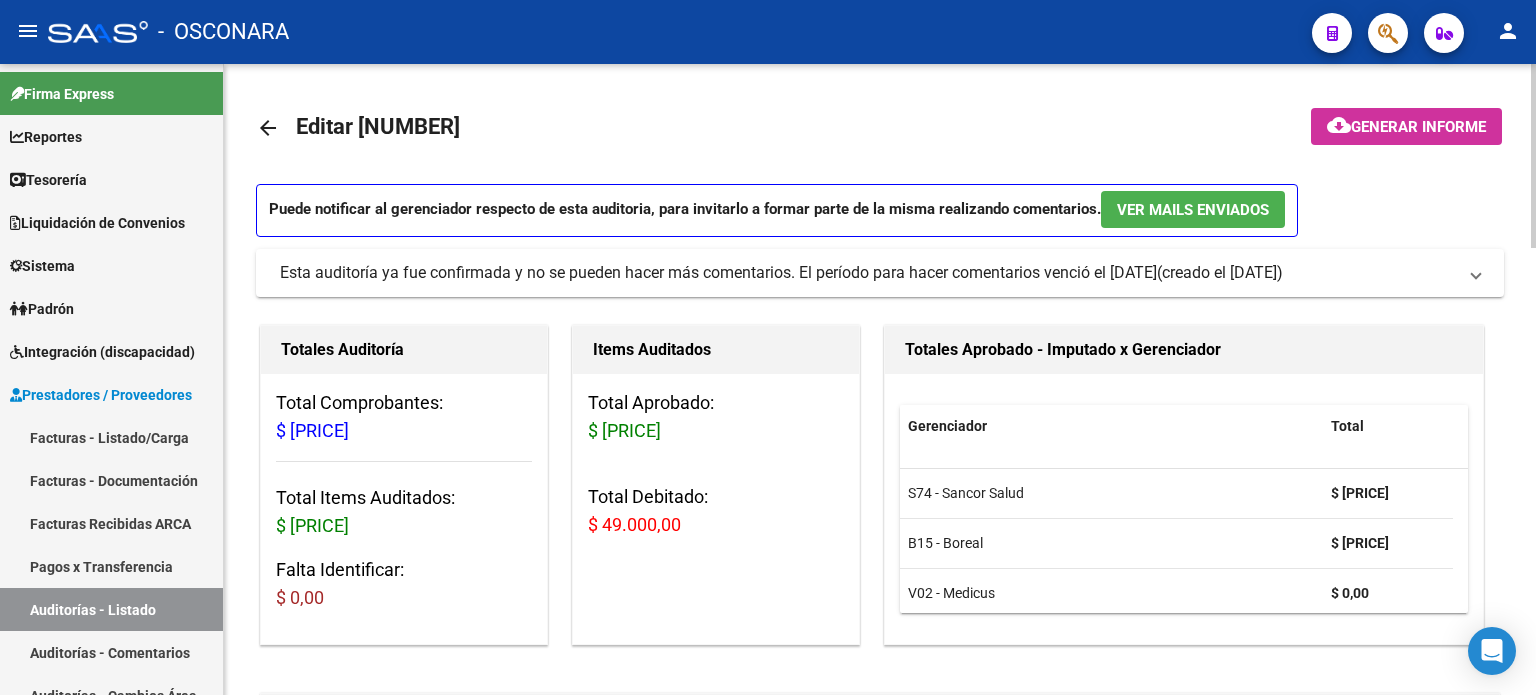 click on "arrow_back Editar [NUMBER]    cloud_download  Generar informe  Puede notificar al gerenciador respecto de esta auditoria, para invitarlo a formar parte de la misma realizando comentarios.  Ver Mails Enviados  Esta auditoría ya fue confirmada y no se pueden hacer más comentarios. El período para hacer comentarios venció el [DATE]    (creado el [DATE]) Ver Mails Enviados Ya no se puede realizar comentarios Enviar comentario Totales Auditoría Total Comprobantes:  $ [PRICE] Total Items Auditados:  $ [PRICE] Falta Identificar:   $ 0,00 Items Auditados Total Aprobado: $ [PRICE] Total Debitado: $ [PRICE] Totales Aprobado - Imputado x Gerenciador Gerenciador Total S74 - Sancor Salud  $ [PRICE] B15 - Boreal  $ [PRICE] V02 - Medicus  $ 0,00 Información del área  Area * Hospitales de Autogestión Seleccionar area Periodo Imputado    [YEAR][MONTH] Ingresar el Periodo  COMENTARIO :  Comprobantes Asociados a la Auditoría cloud_download  Exportar Comprobantes  ID CAE Razon Social CPBT" 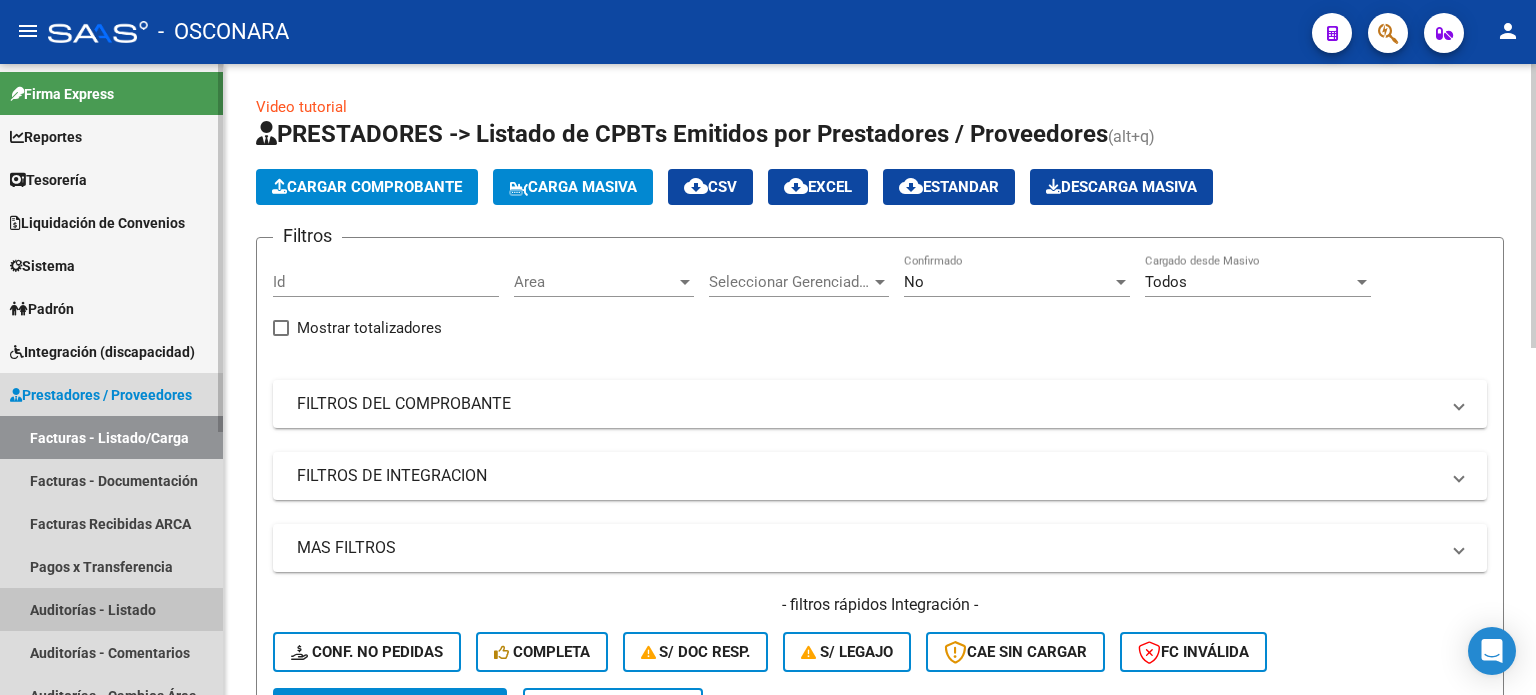 click on "Auditorías - Listado" at bounding box center (111, 609) 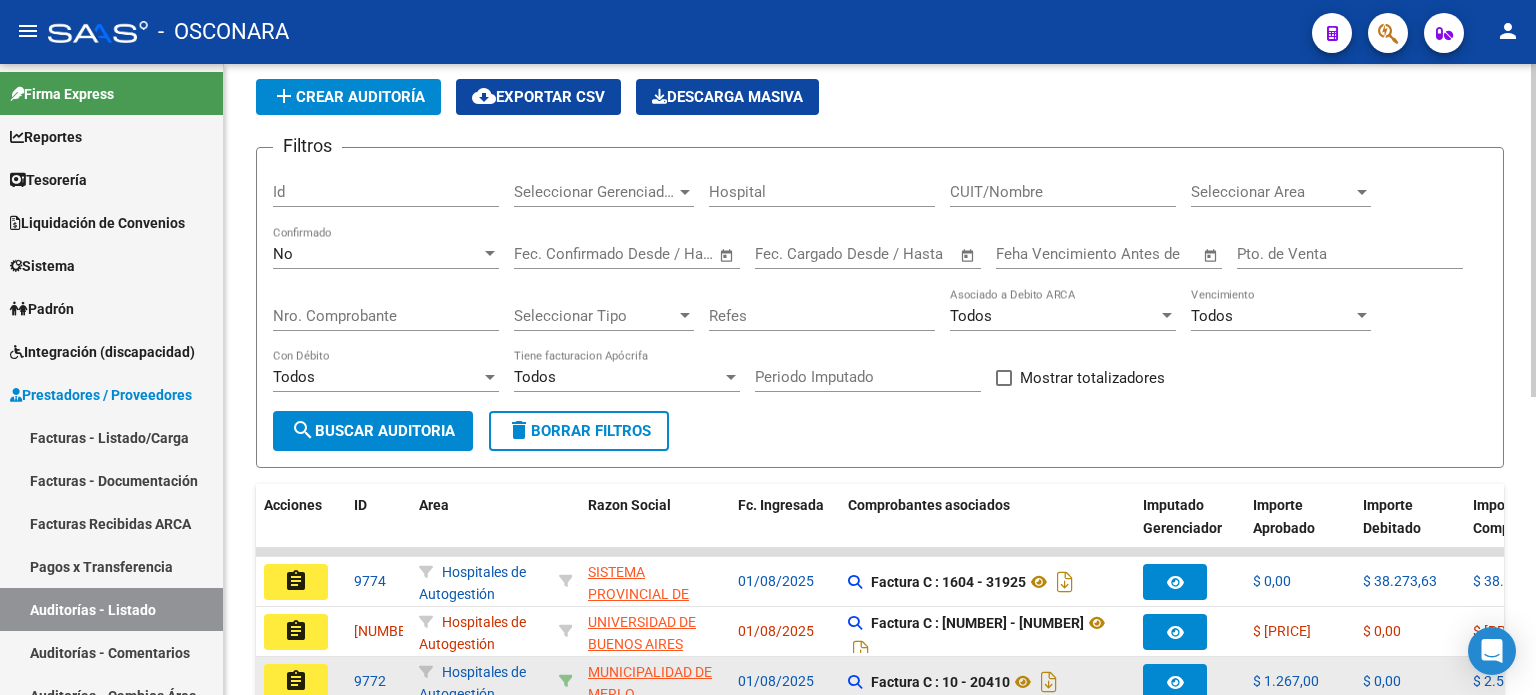 scroll, scrollTop: 100, scrollLeft: 0, axis: vertical 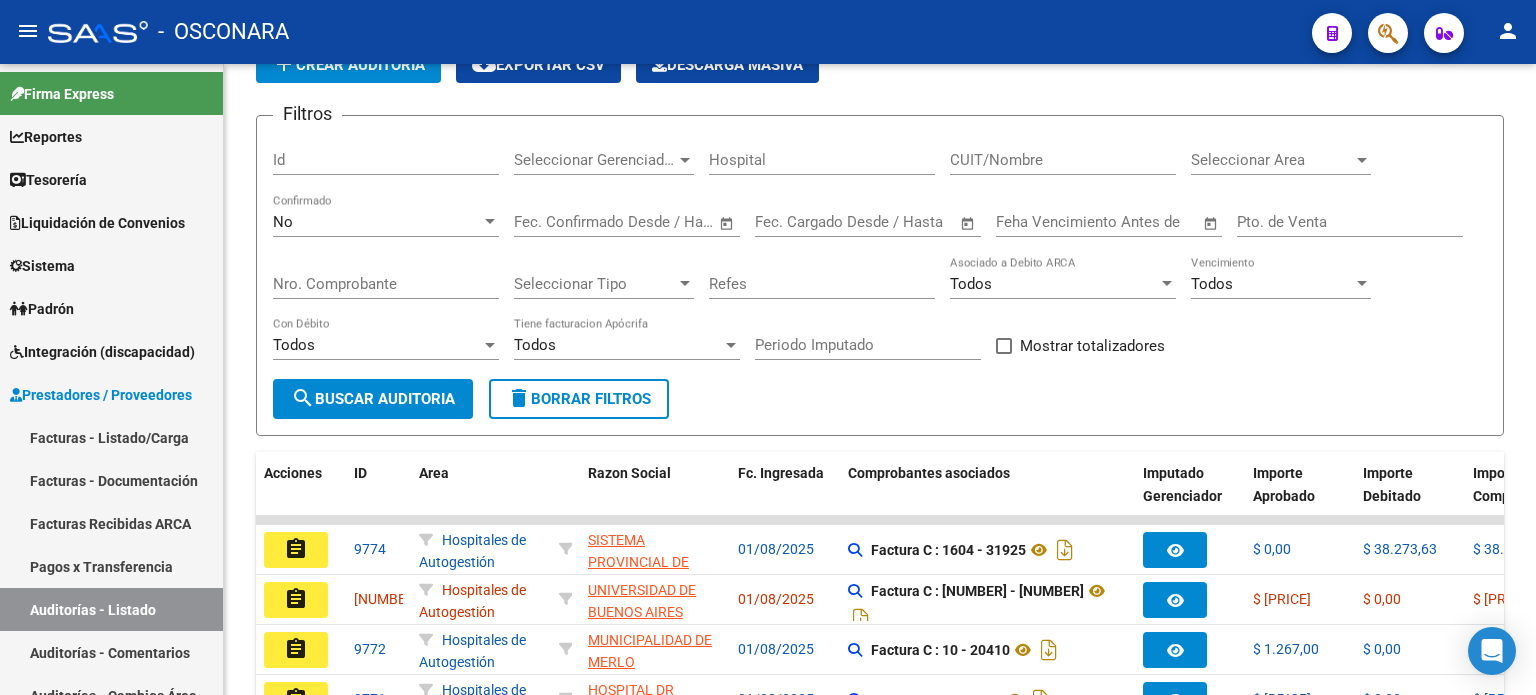 click on "assignment" 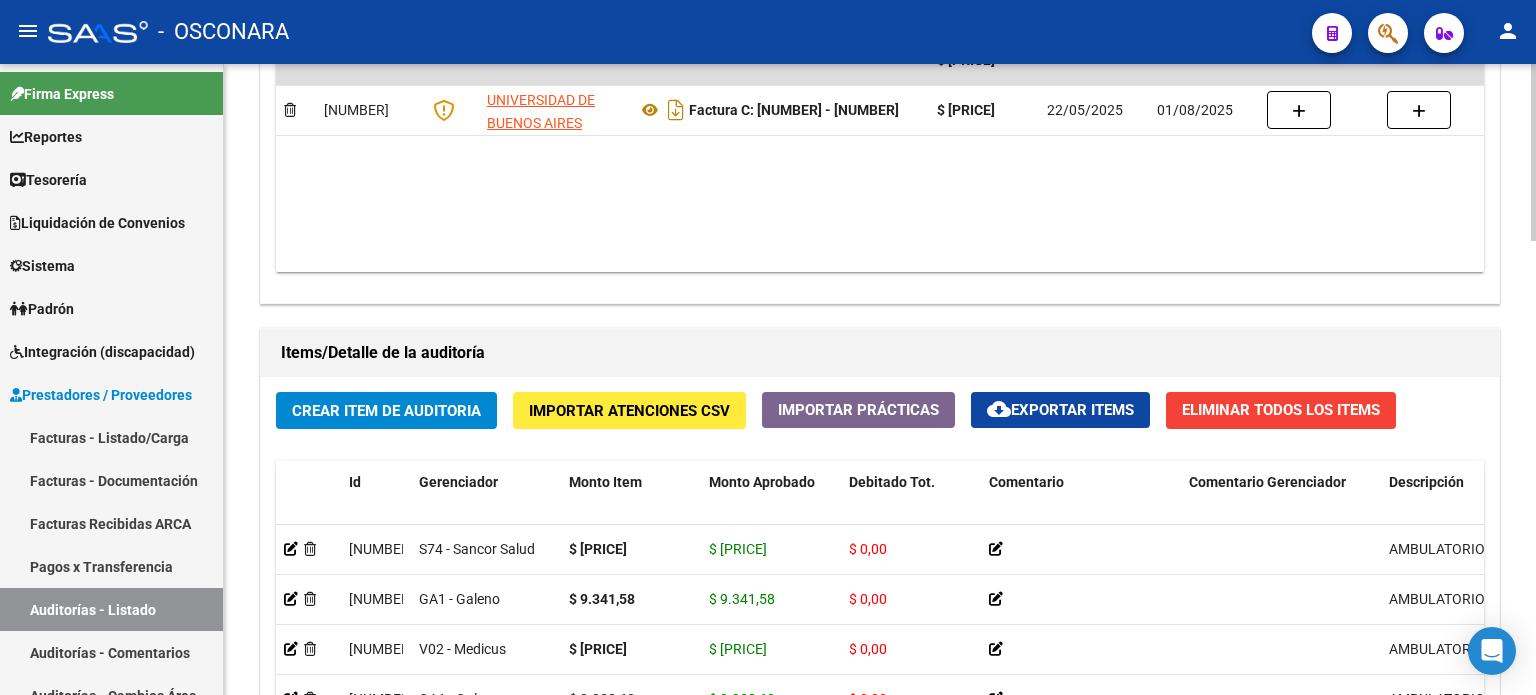 scroll, scrollTop: 1200, scrollLeft: 0, axis: vertical 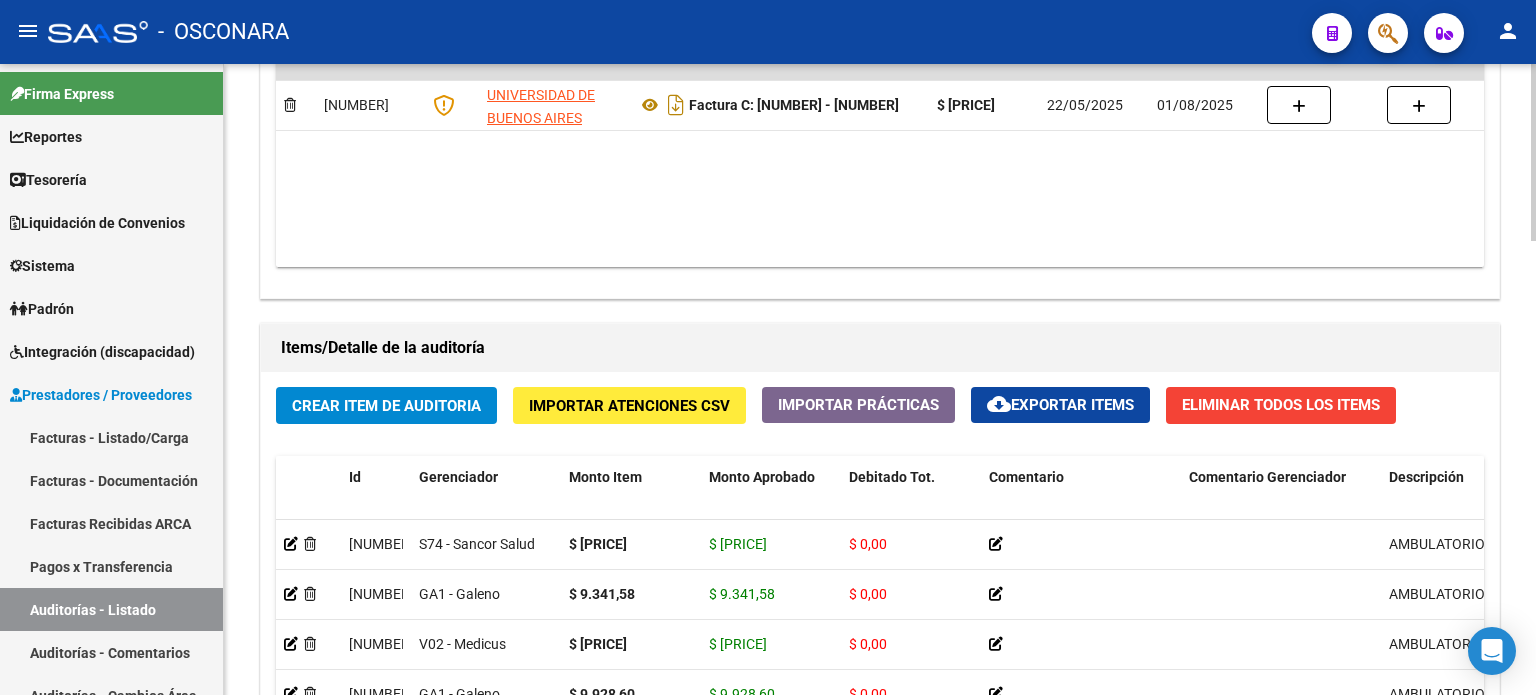 click on "Crear Item de Auditoria" 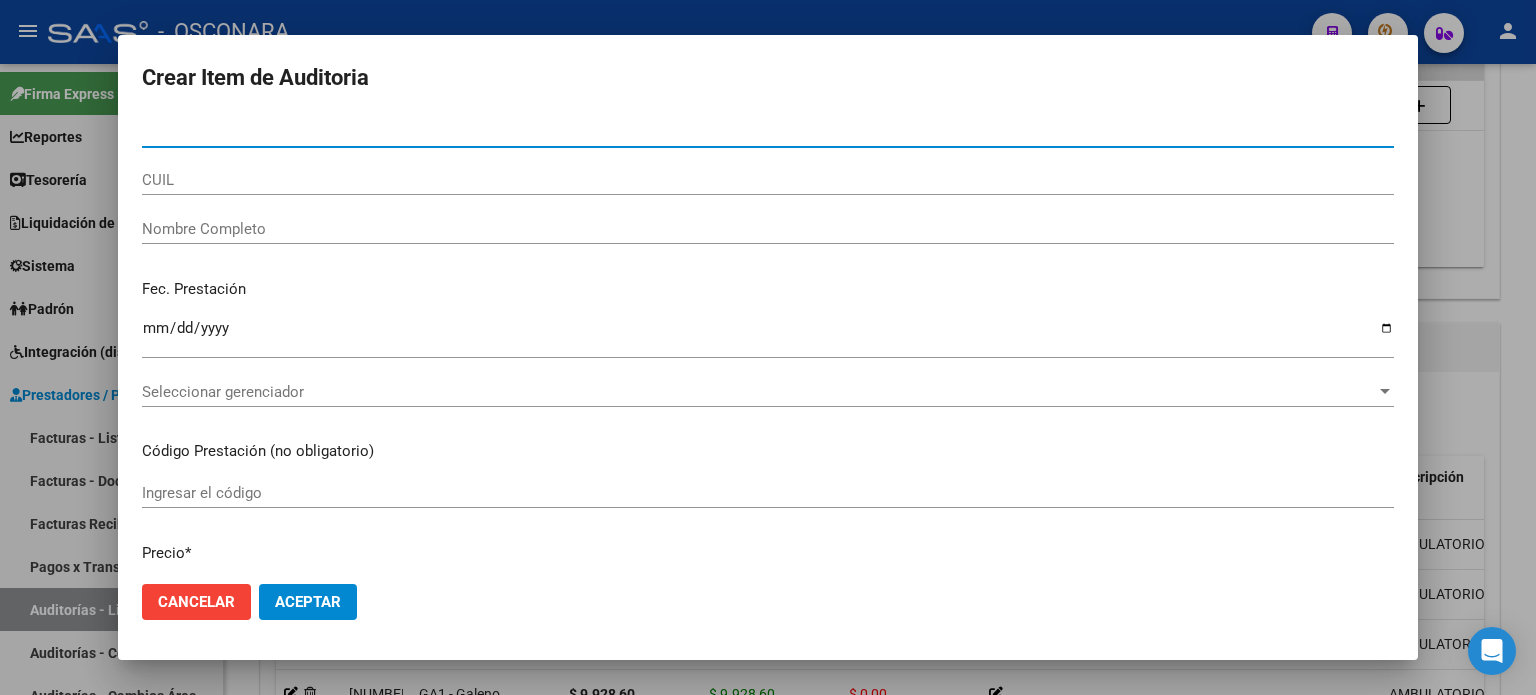 click on "[NUMBER]" at bounding box center (768, 132) 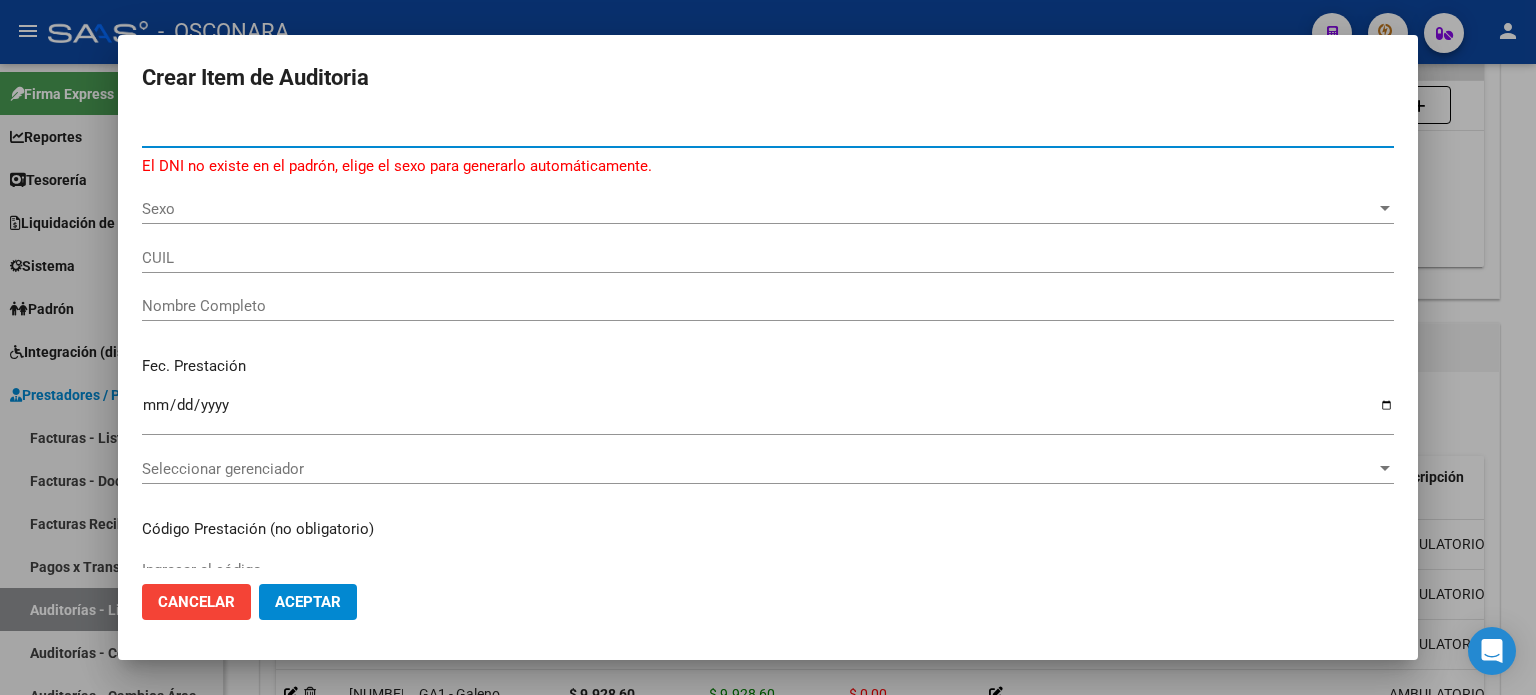 type on "[NUMBER]" 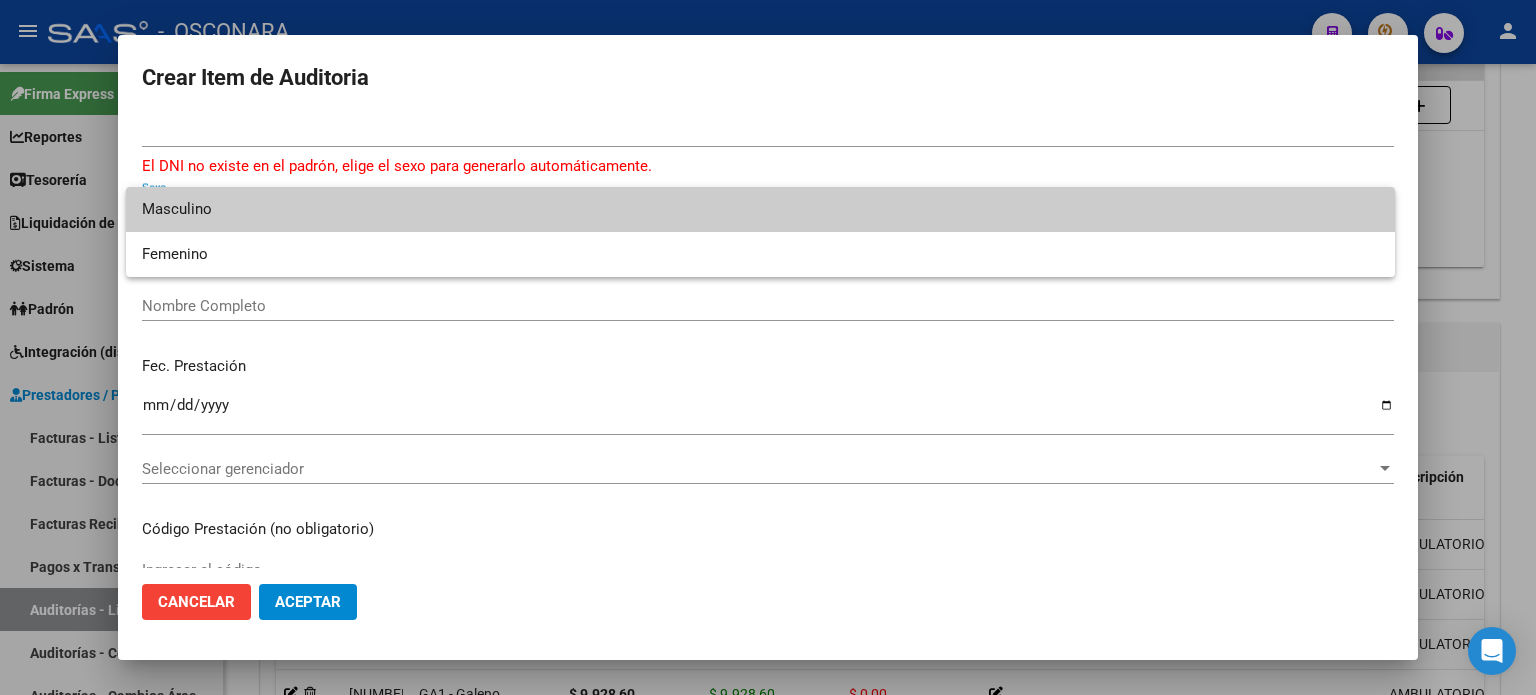 click on "Masculino" at bounding box center [760, 209] 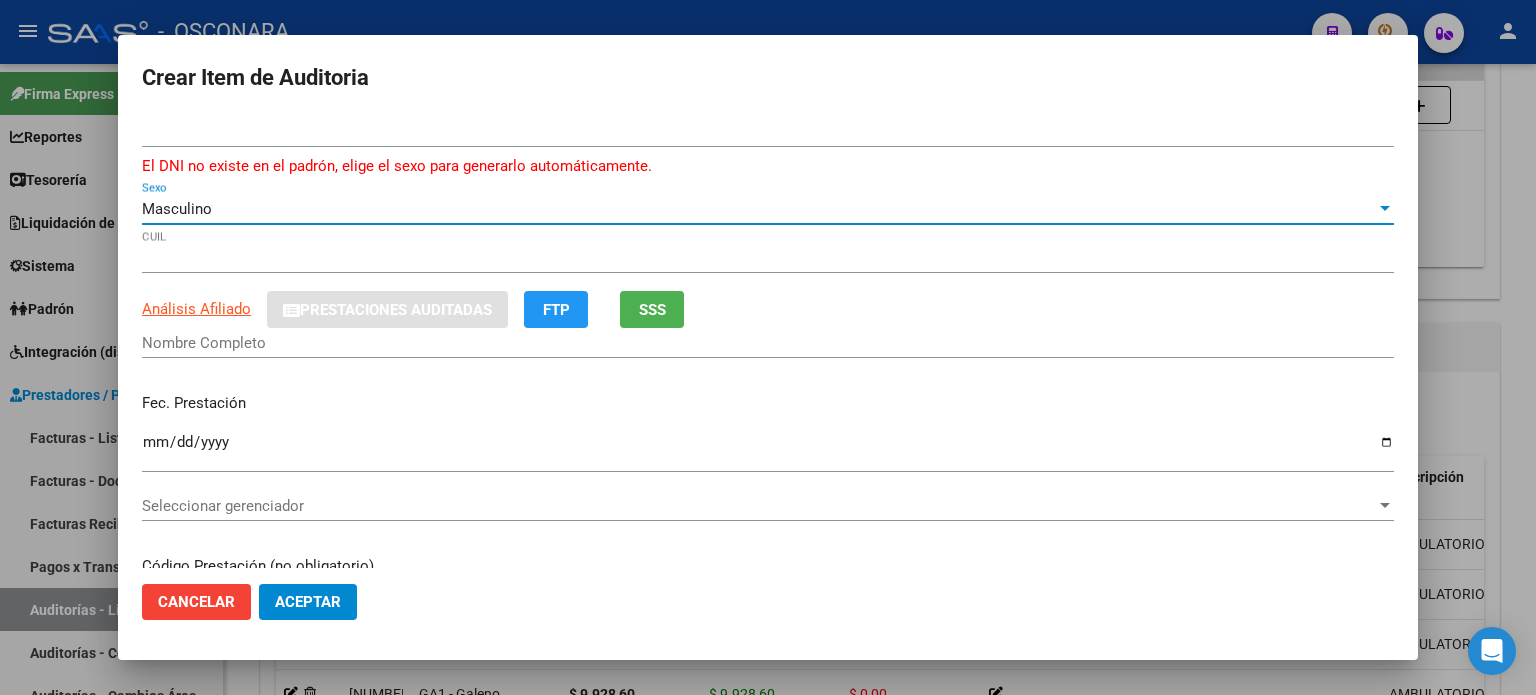 type on "[LAST] [LAST]" 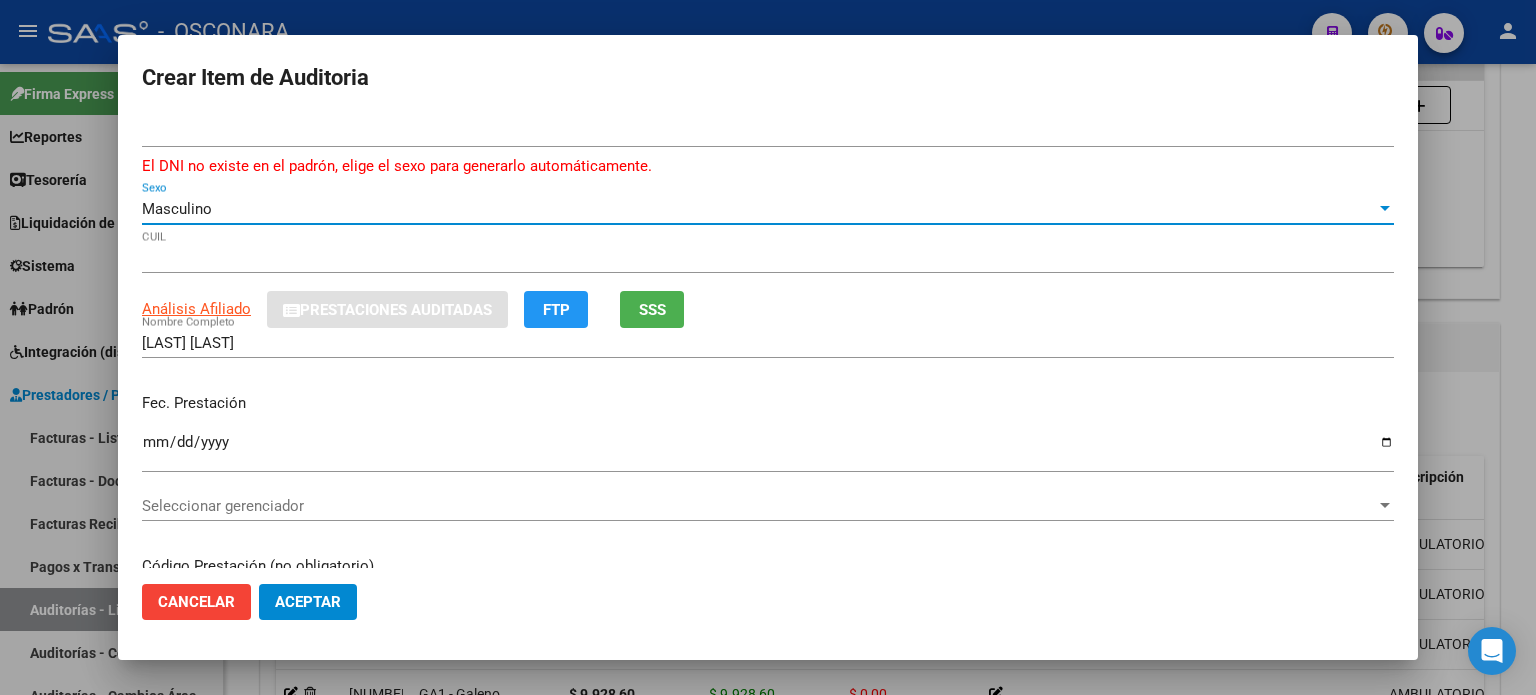 click on "Ingresar la fecha" at bounding box center (768, 450) 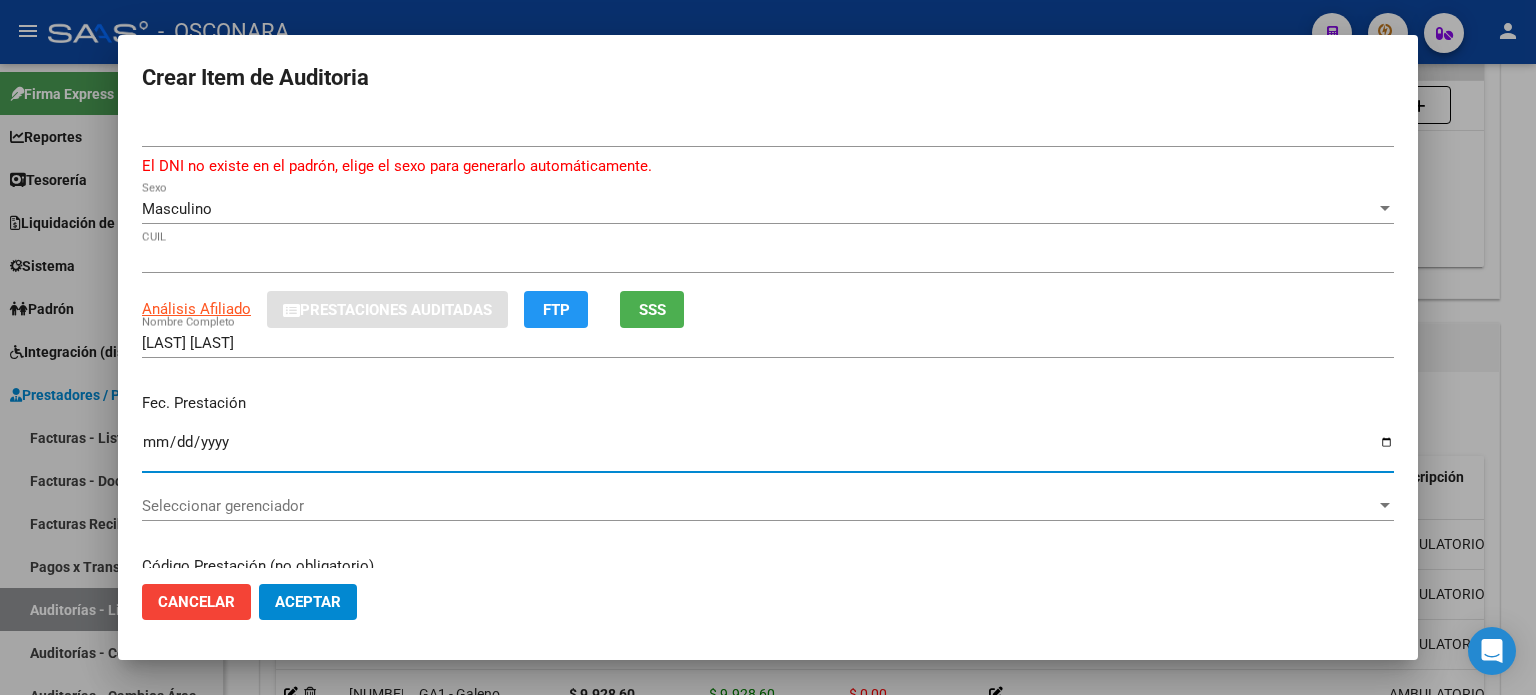type on "[DATE]" 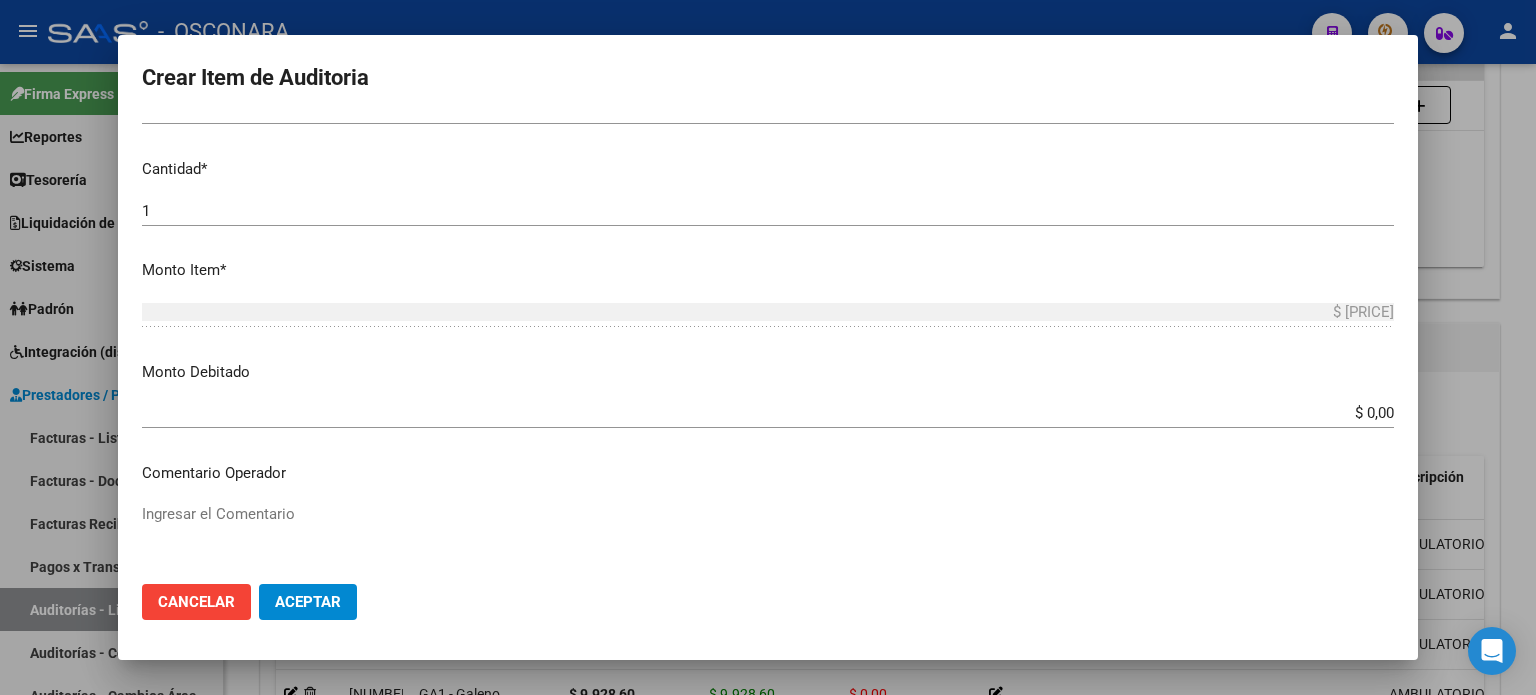 scroll, scrollTop: 600, scrollLeft: 0, axis: vertical 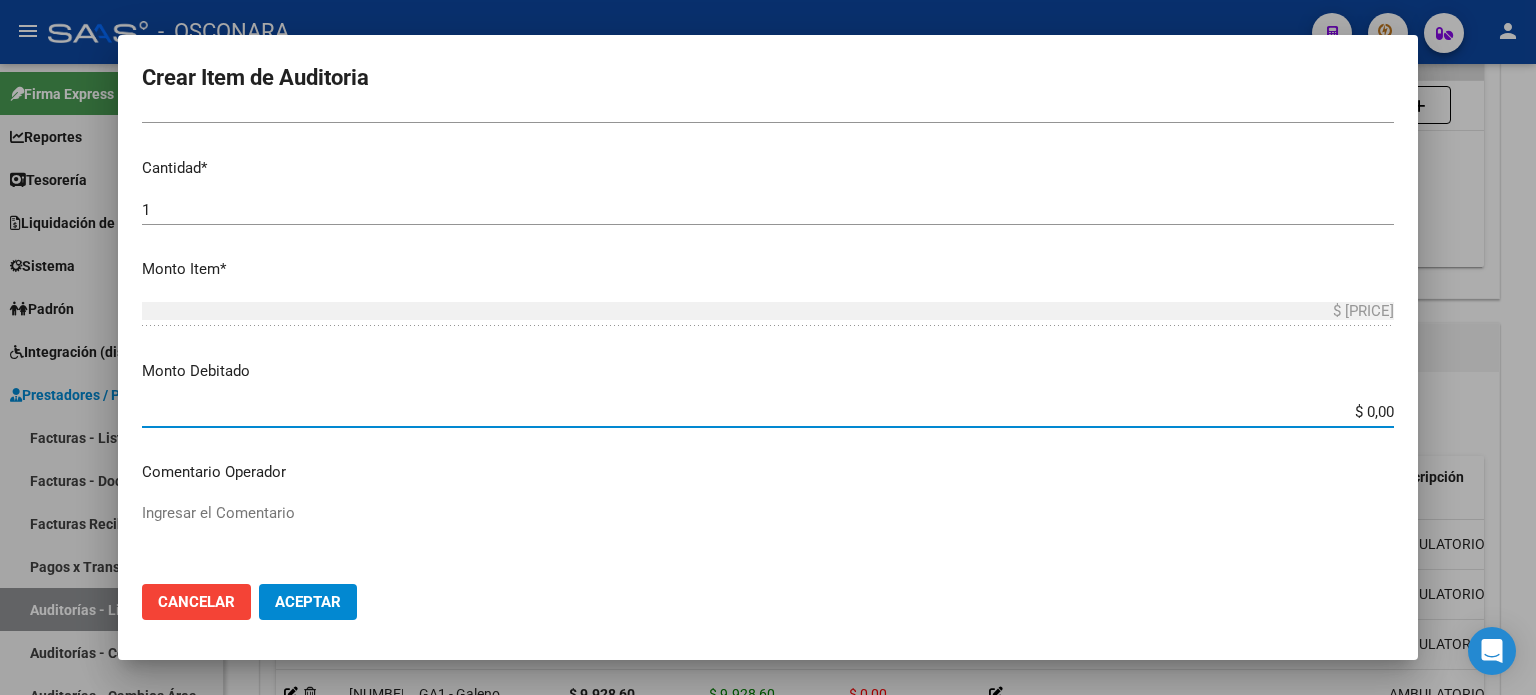 drag, startPoint x: 1352, startPoint y: 414, endPoint x: 1535, endPoint y: 408, distance: 183.09833 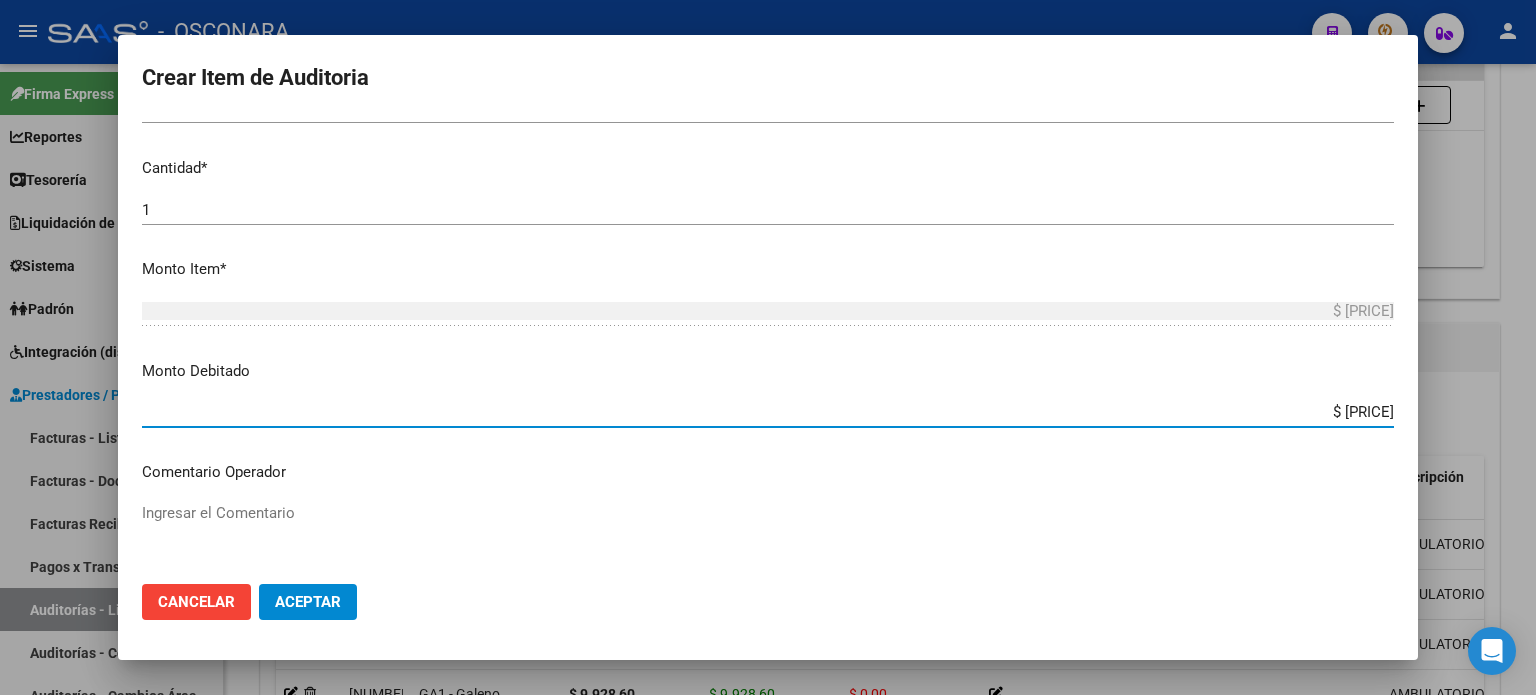 type on "$ [PRICE]" 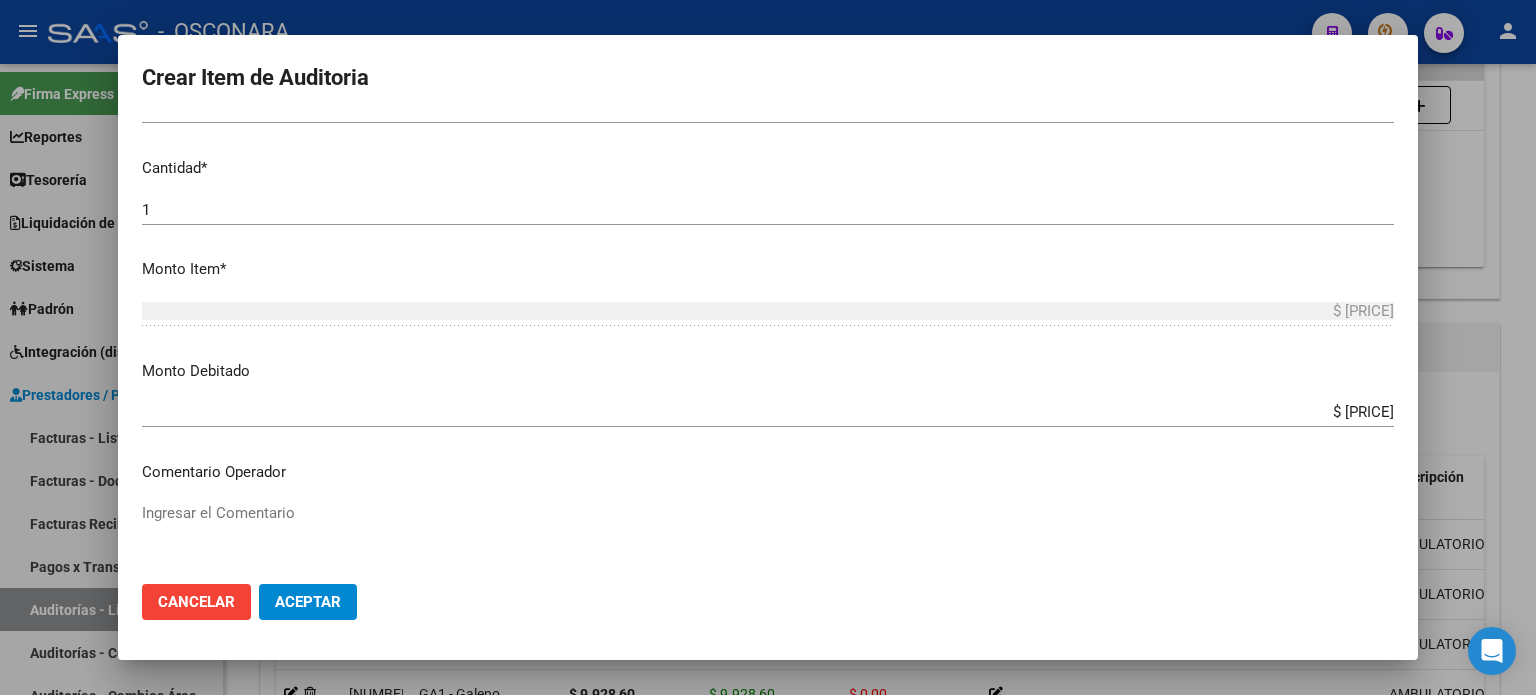 scroll, scrollTop: 0, scrollLeft: 0, axis: both 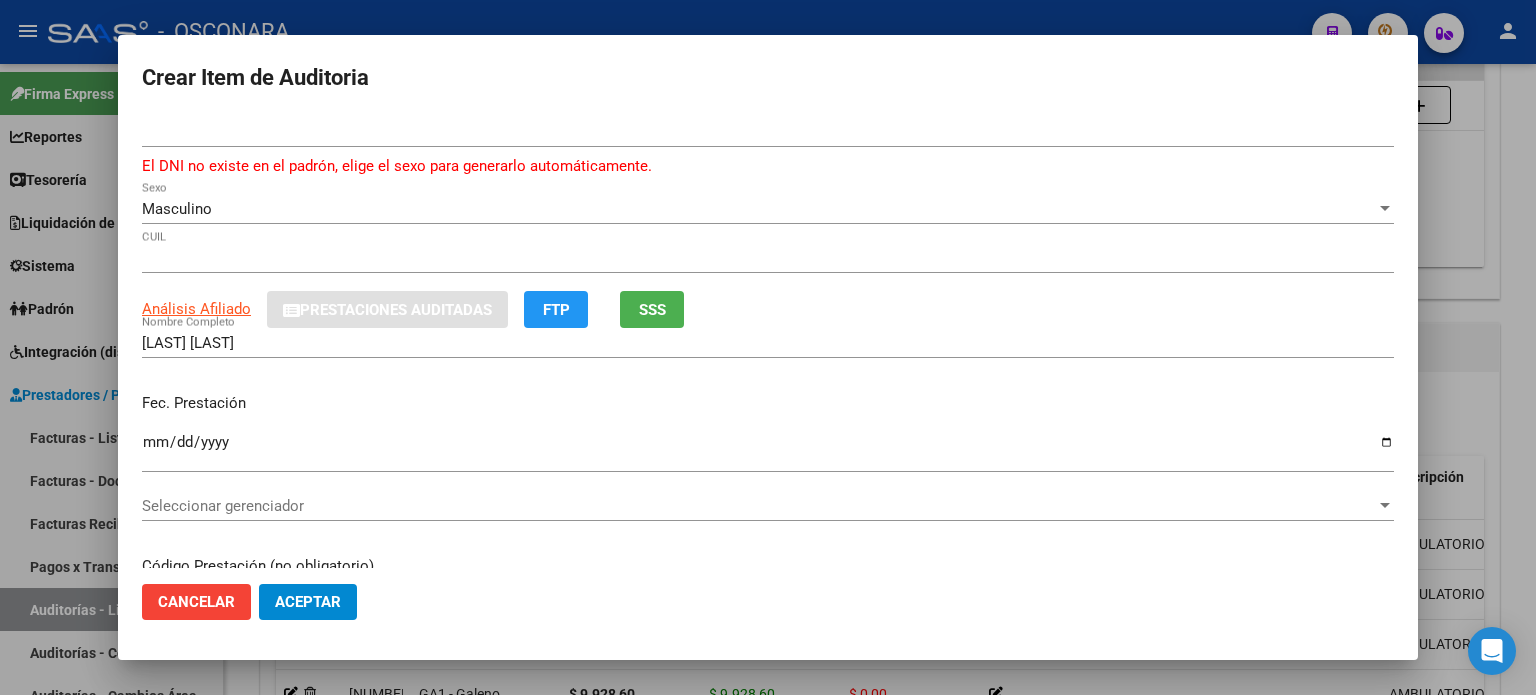 click on "[DATE] Ingresar la fecha" at bounding box center (768, 451) 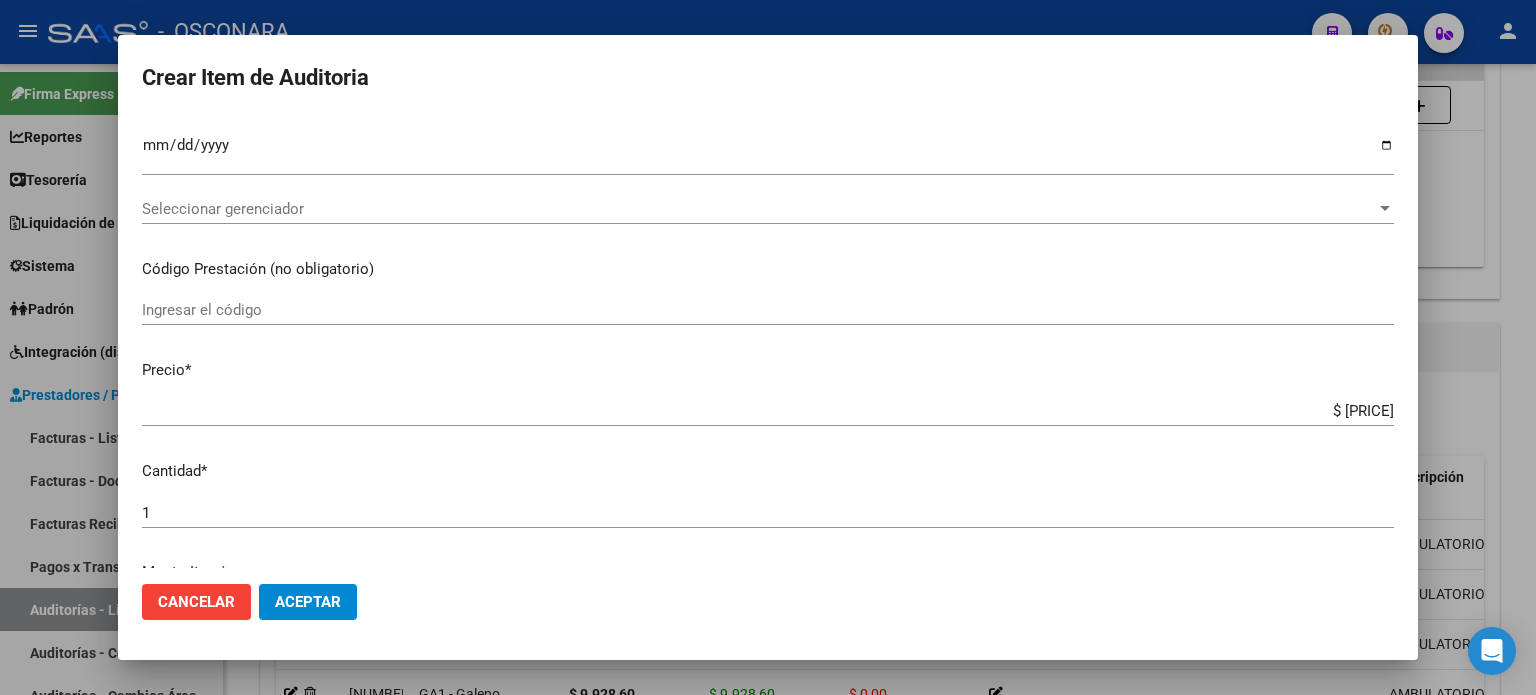 scroll, scrollTop: 300, scrollLeft: 0, axis: vertical 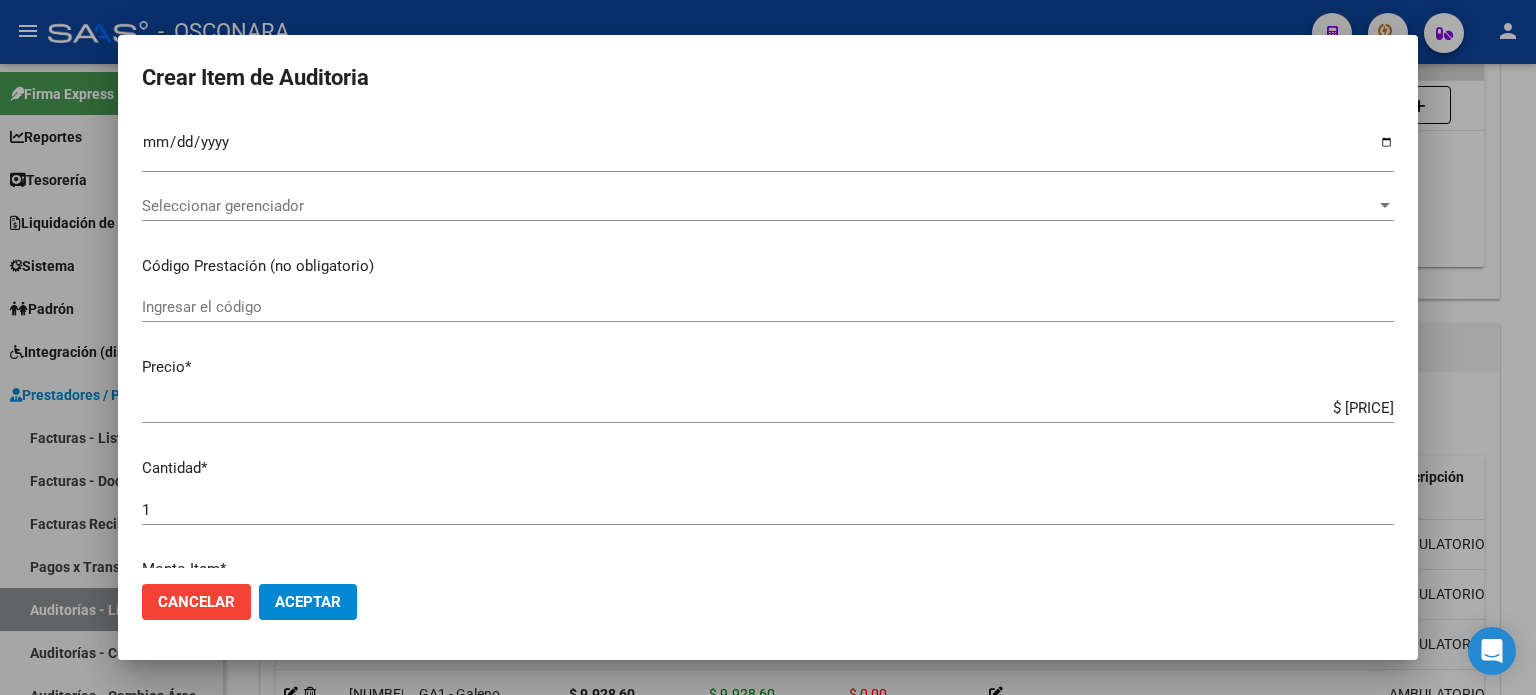 click on "Cantidad  *" at bounding box center [768, 468] 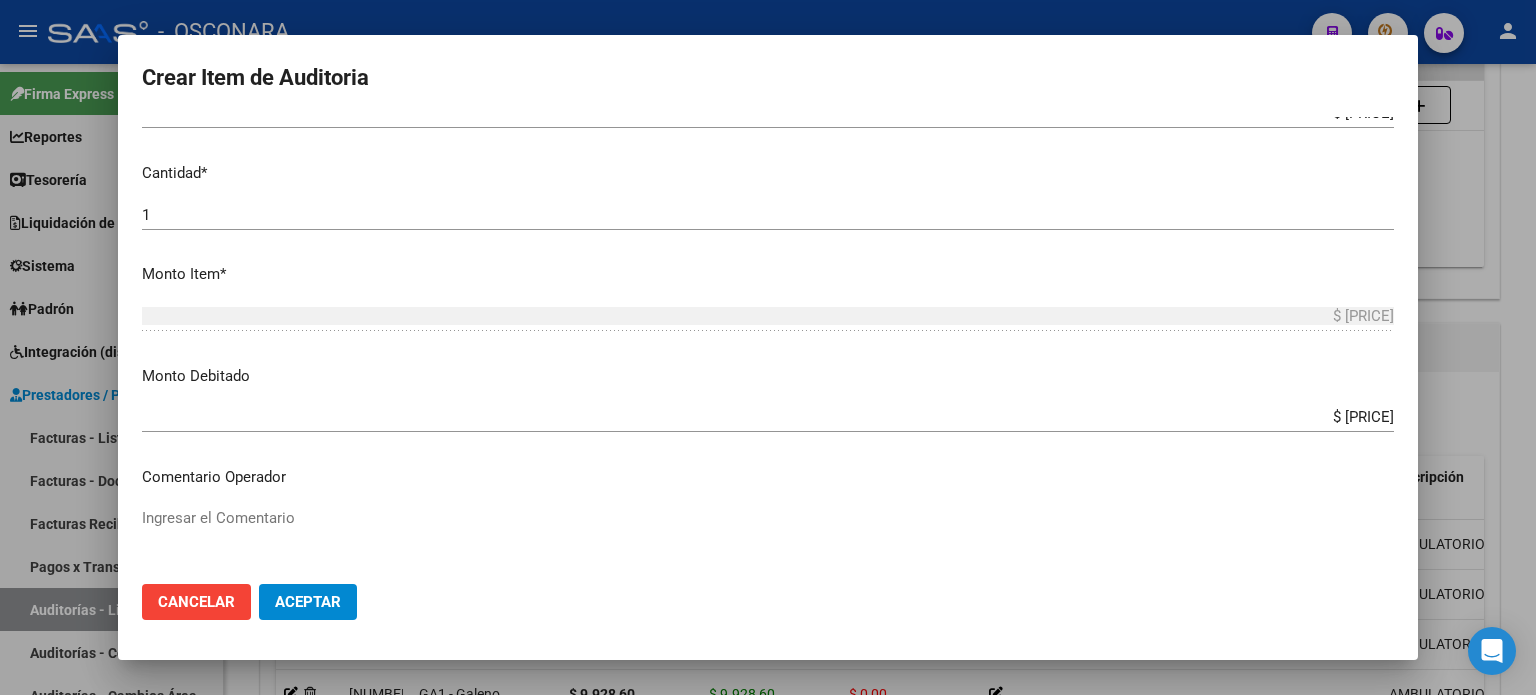 scroll, scrollTop: 800, scrollLeft: 0, axis: vertical 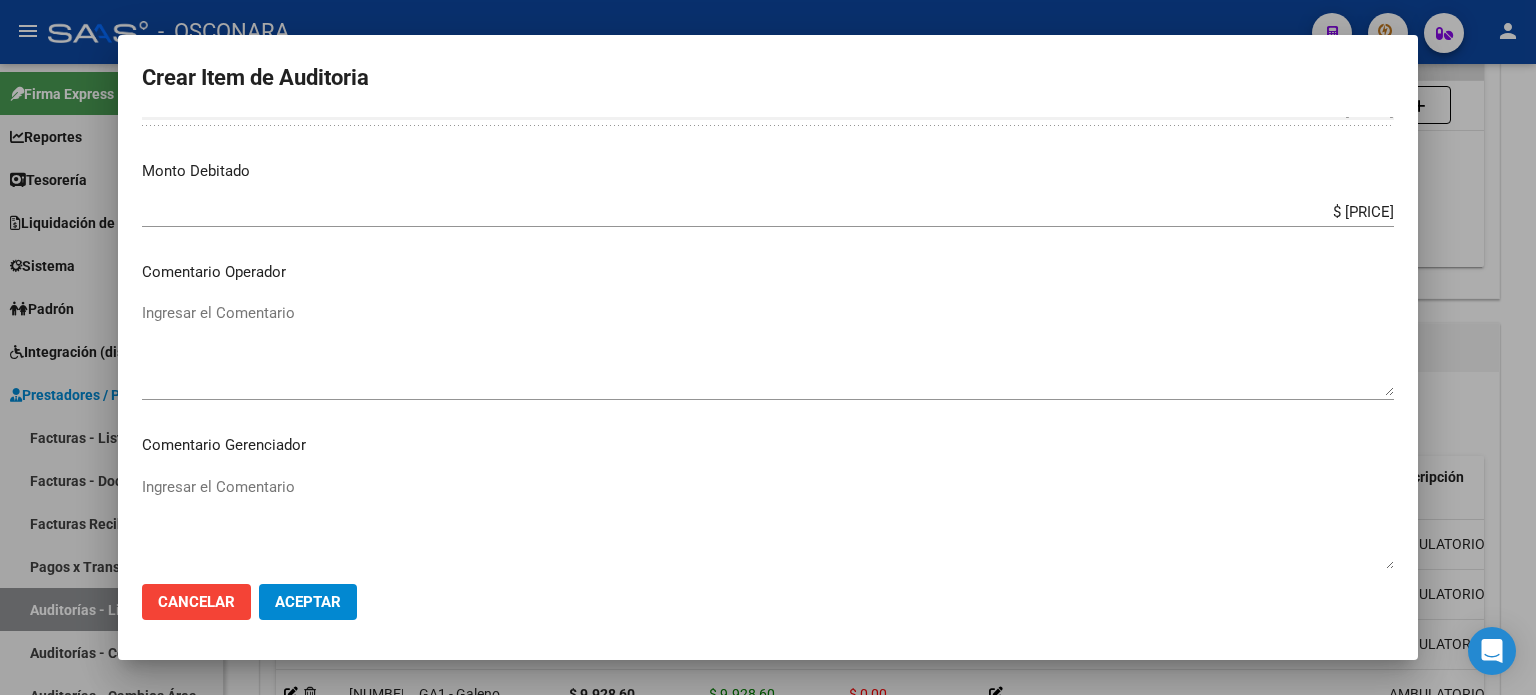 click on "Ingresar el Comentario" at bounding box center [768, 349] 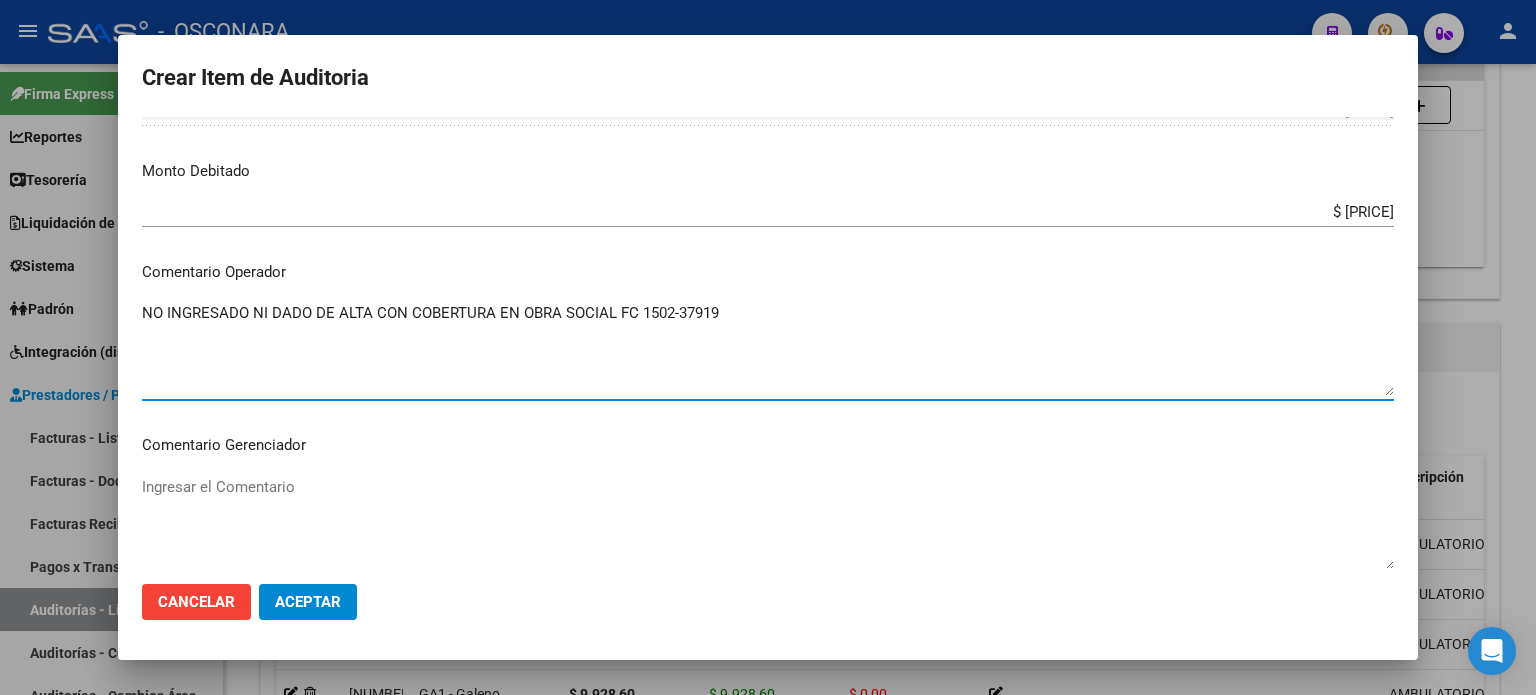 drag, startPoint x: 728, startPoint y: 311, endPoint x: 96, endPoint y: 323, distance: 632.1139 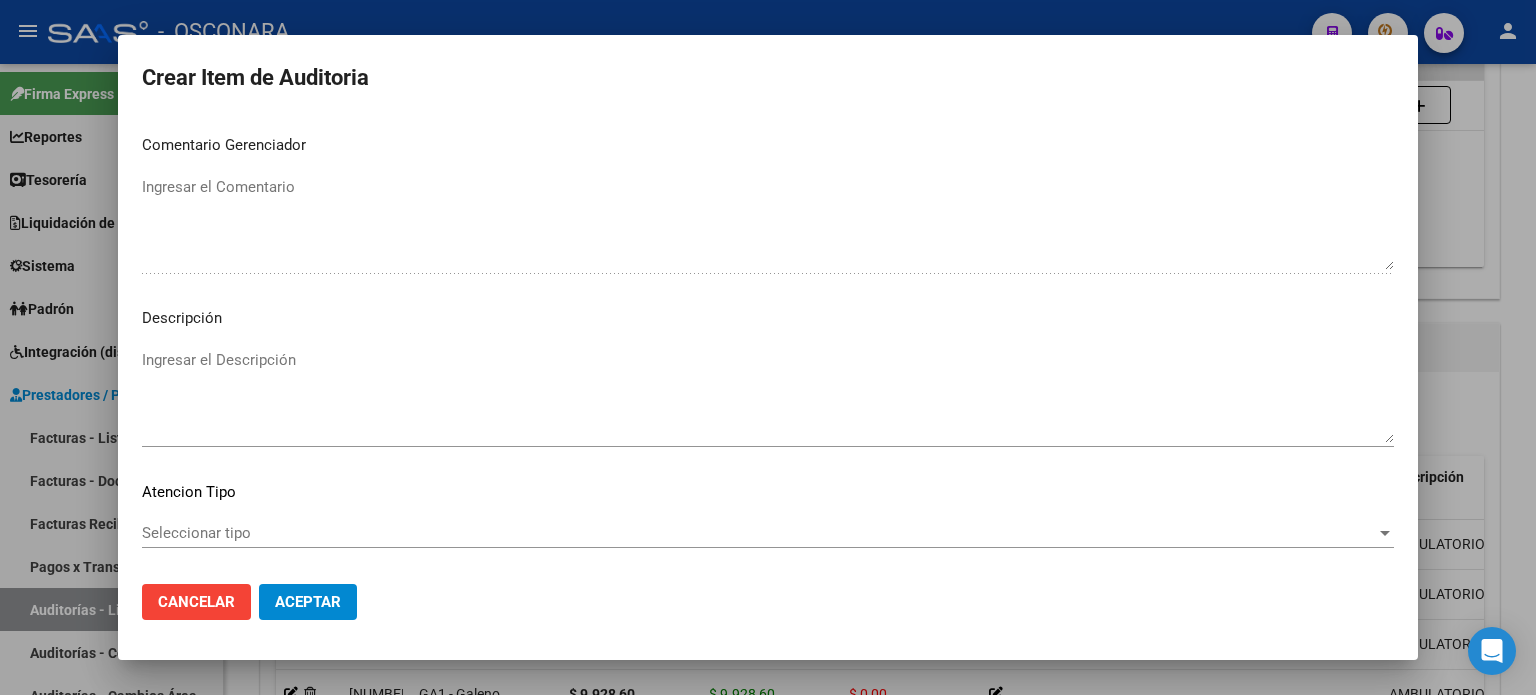 type on "NO INGRESADO NI DADO DE ALTA CON COBERTURA EN OBRA SOCIAL FC 1502-37919" 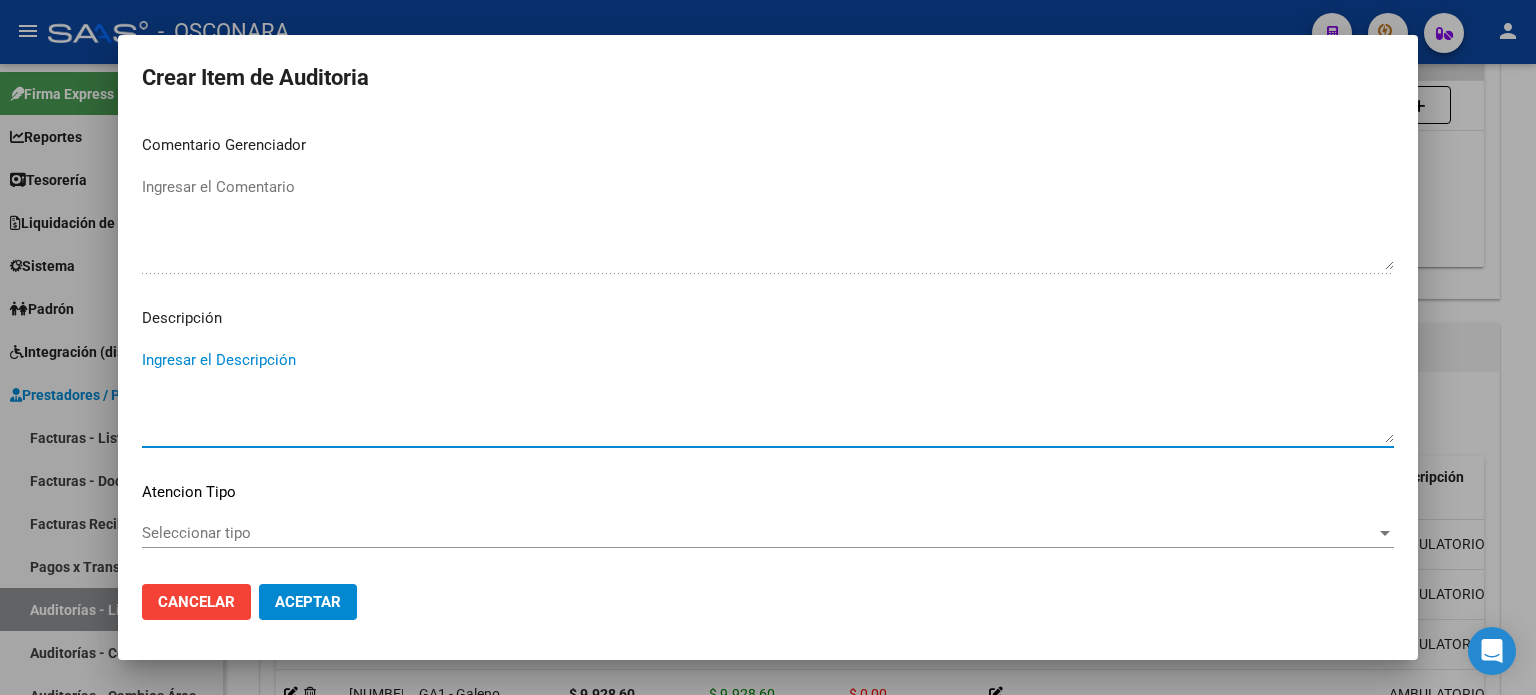 paste on "NO INGRESADO NI DADO DE ALTA CON COBERTURA EN OBRA SOCIAL FC 1502-37919" 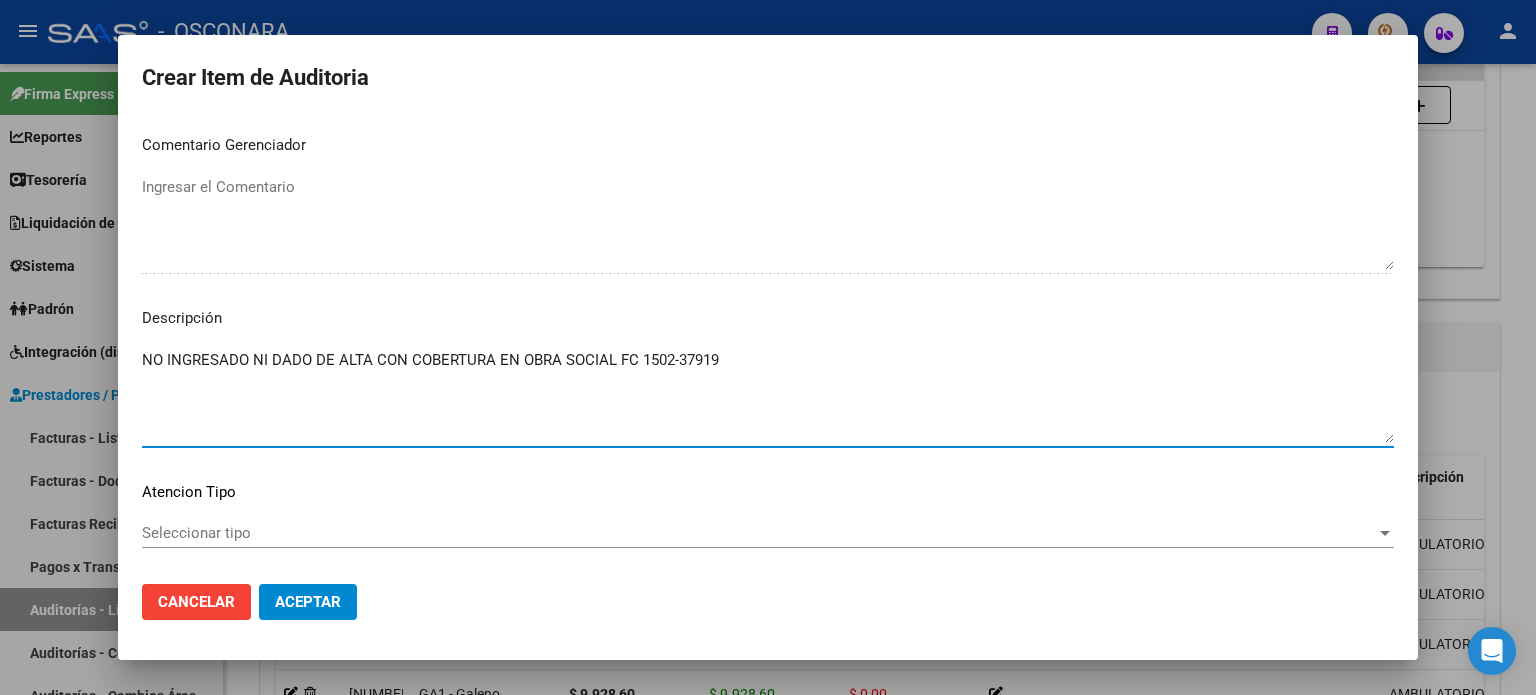 scroll, scrollTop: 1200, scrollLeft: 0, axis: vertical 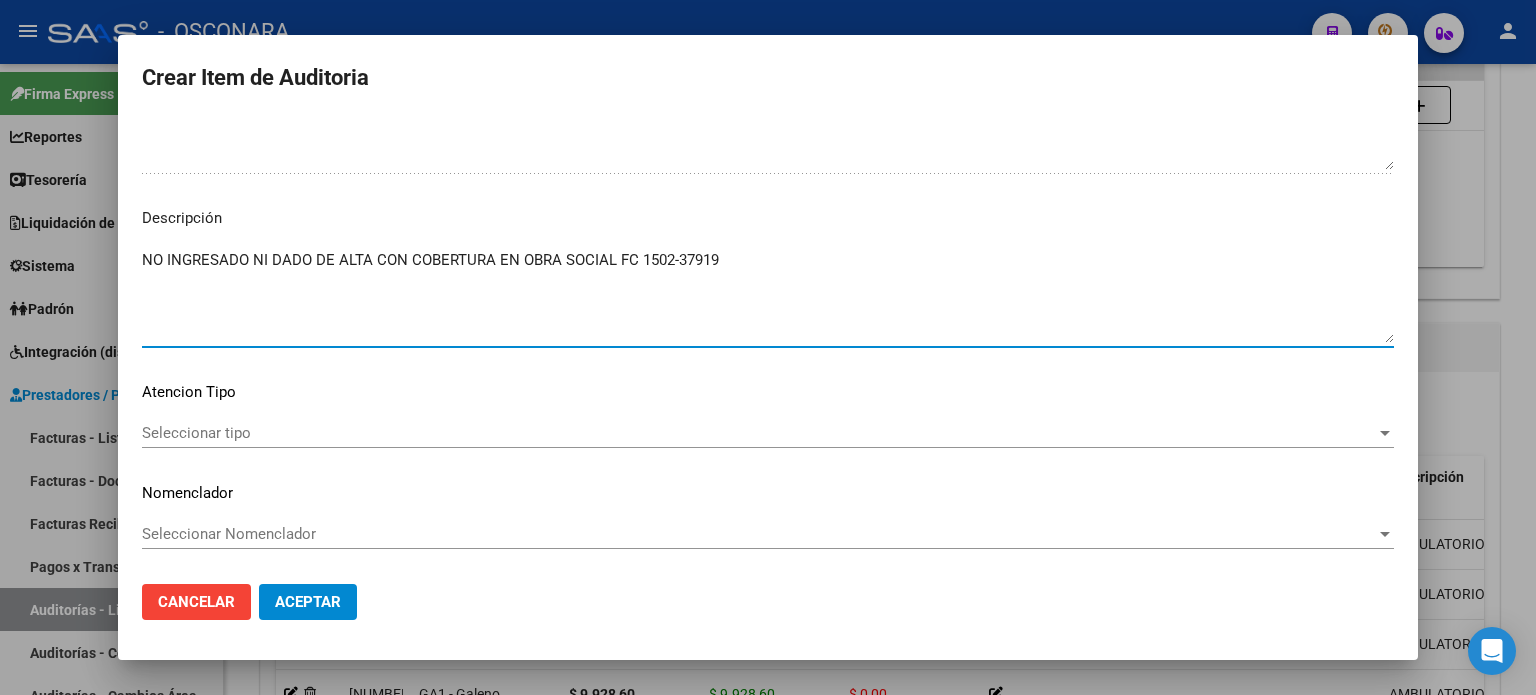 type on "NO INGRESADO NI DADO DE ALTA CON COBERTURA EN OBRA SOCIAL FC 1502-37919" 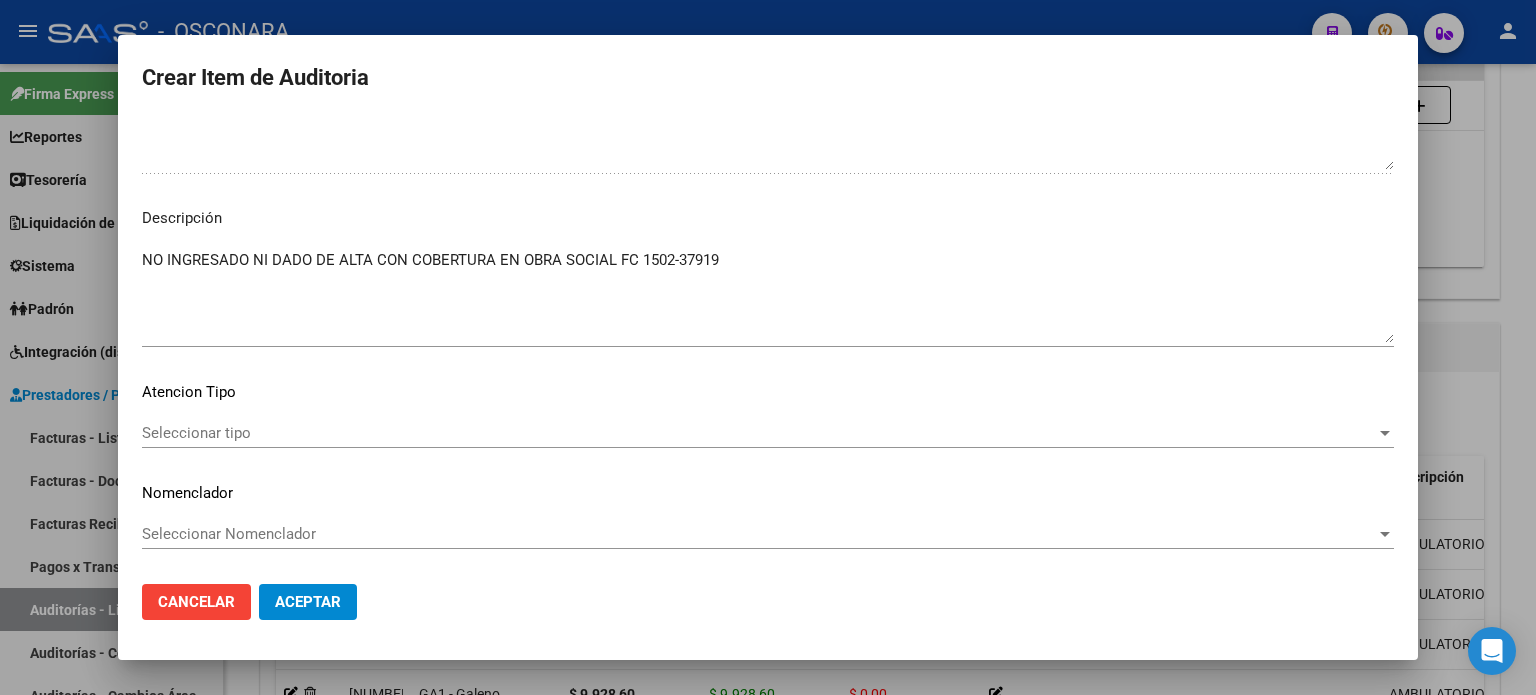 click on "Seleccionar tipo Seleccionar tipo" 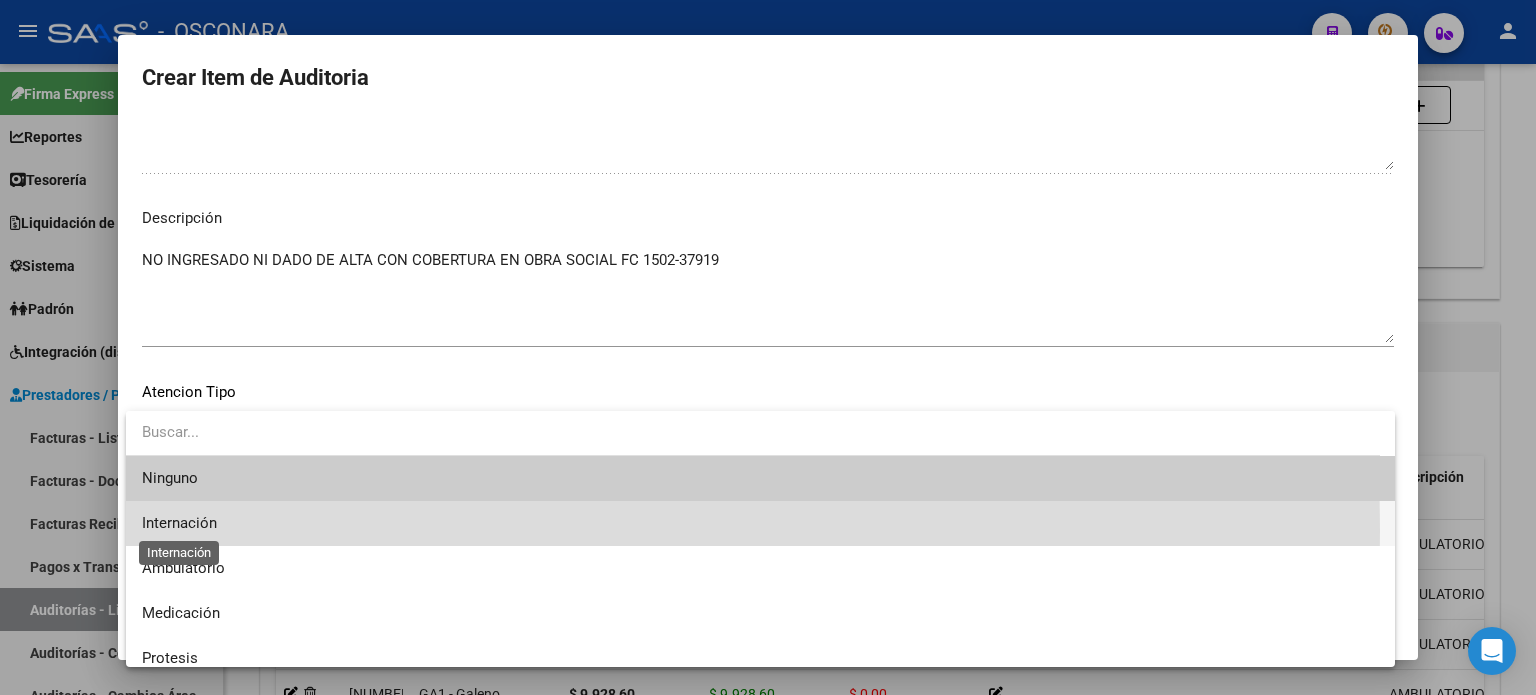 drag, startPoint x: 172, startPoint y: 531, endPoint x: 266, endPoint y: 555, distance: 97.015465 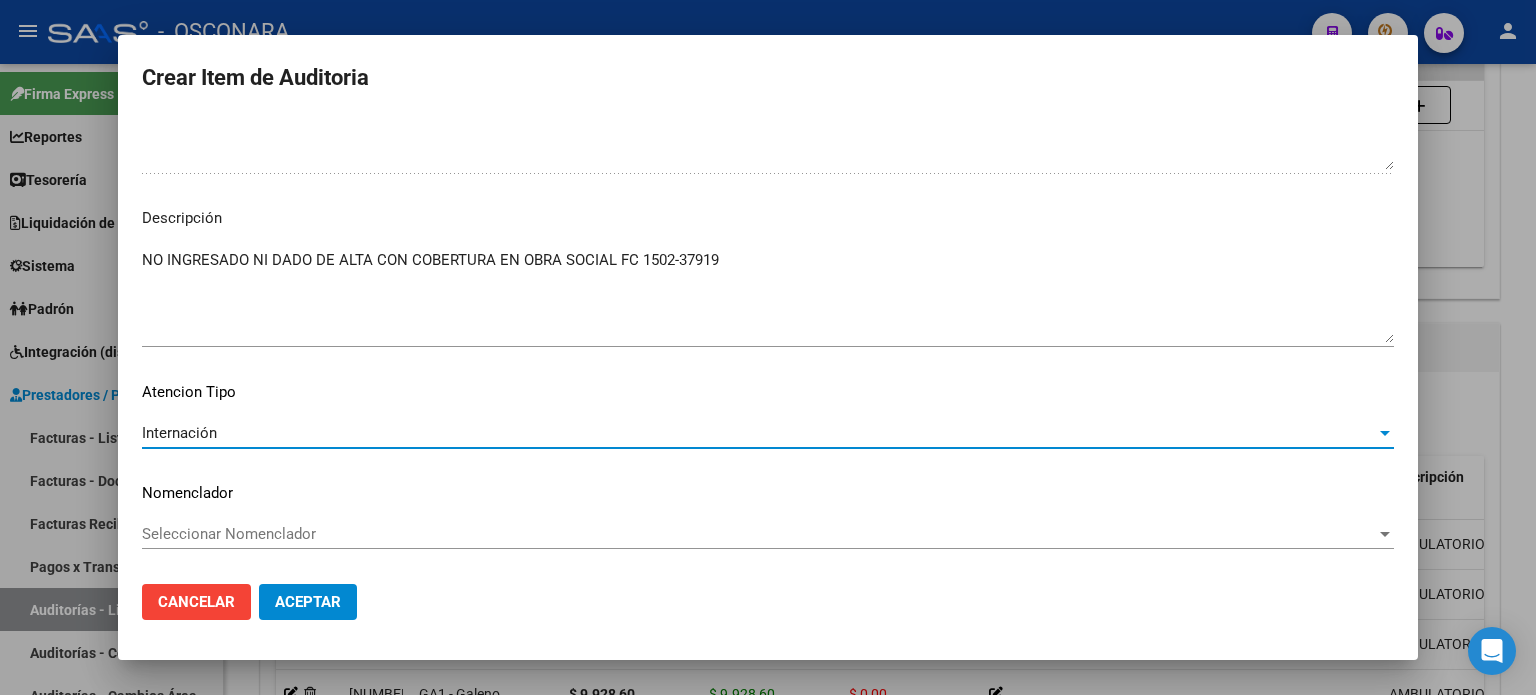 click on "Aceptar" 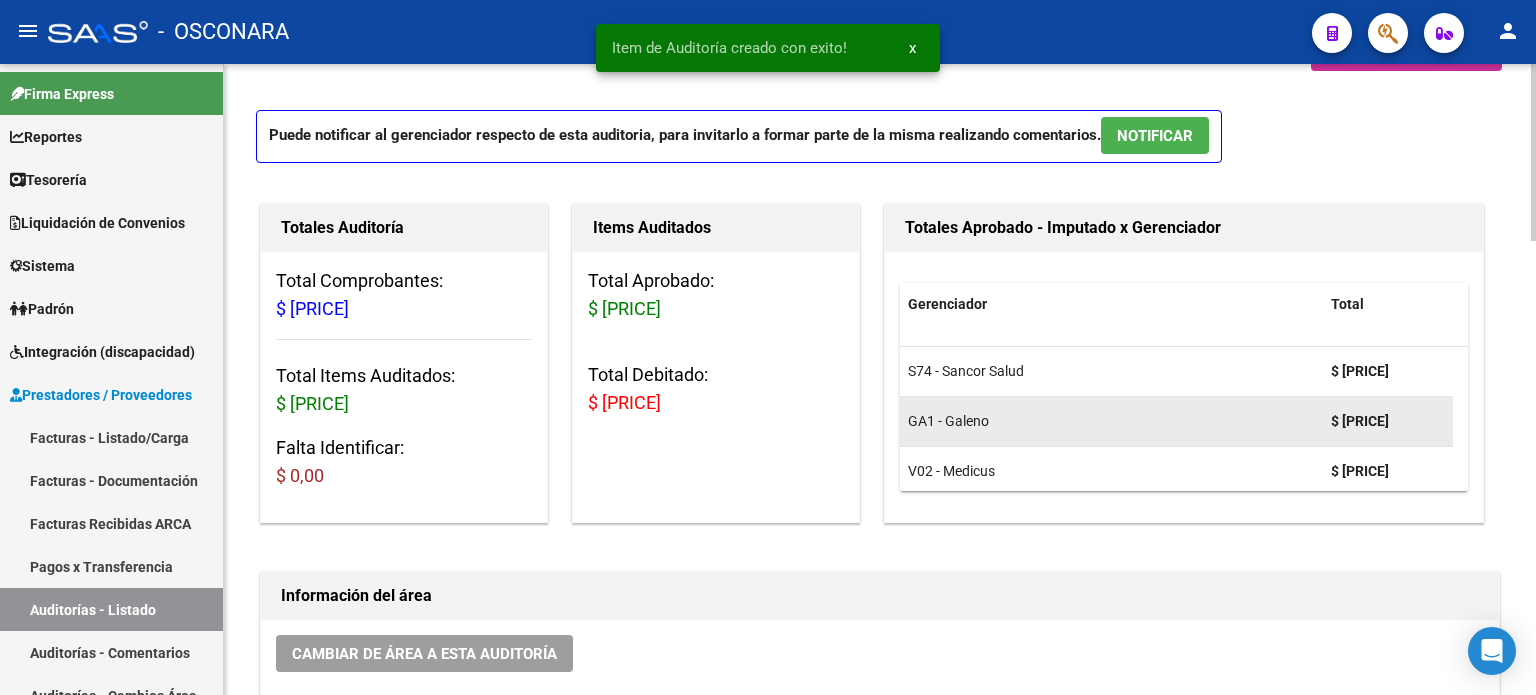 scroll, scrollTop: 0, scrollLeft: 0, axis: both 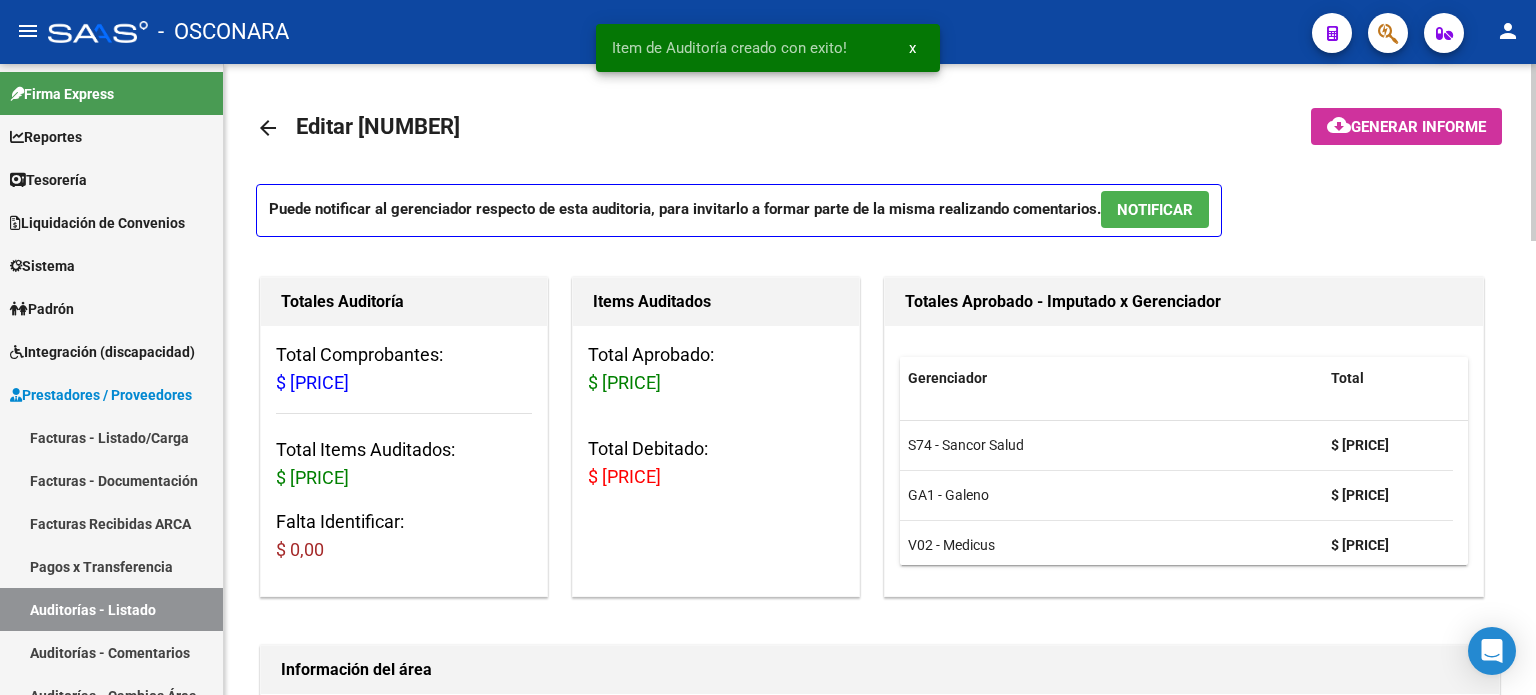 drag, startPoint x: 1203, startPoint y: 219, endPoint x: 1192, endPoint y: 211, distance: 13.601471 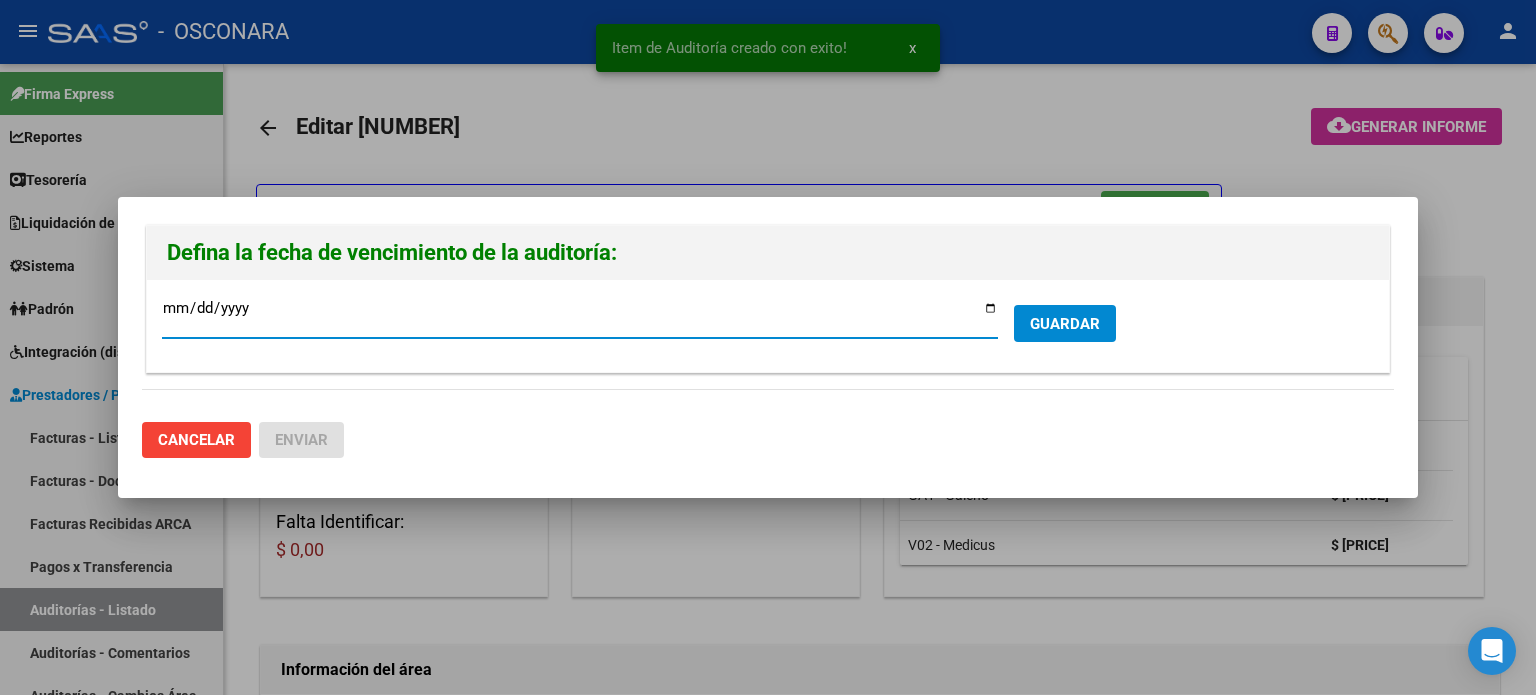 click on "[DATE]" at bounding box center [580, 316] 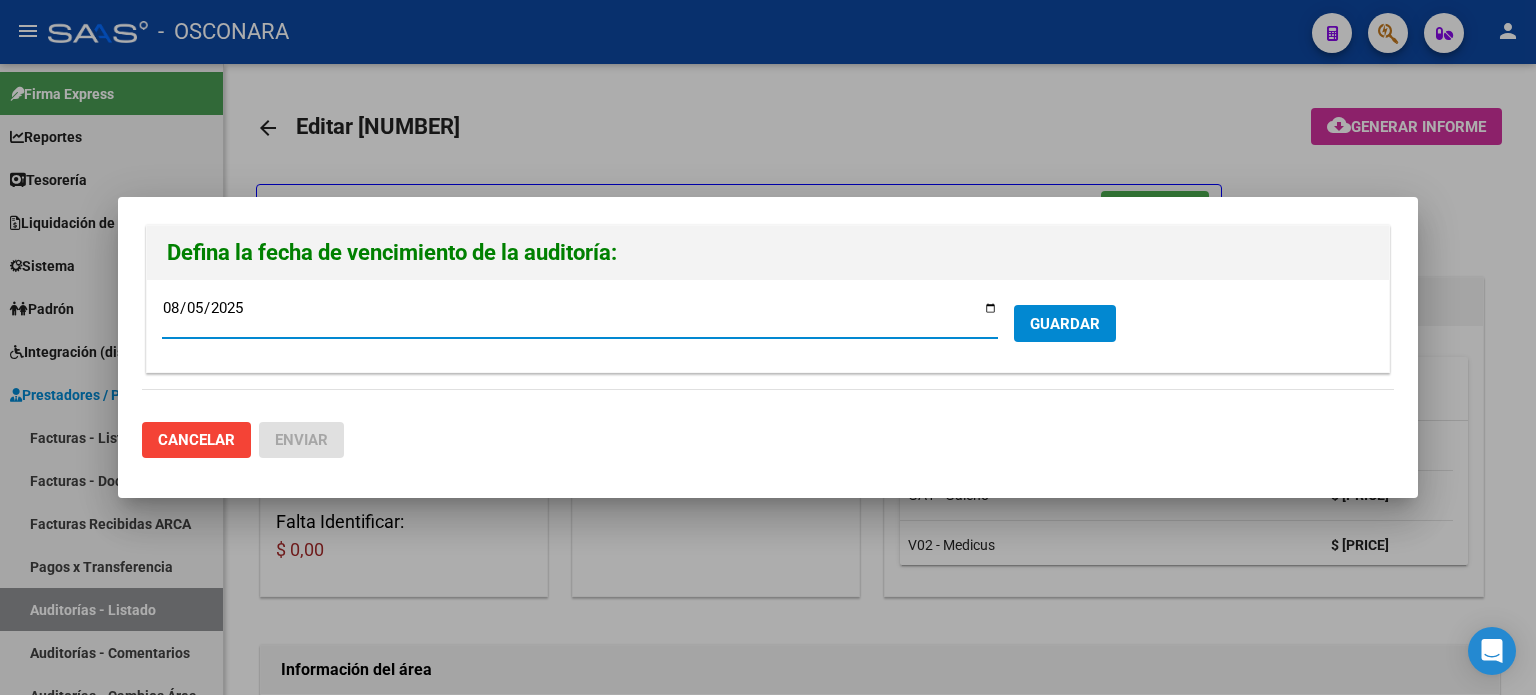 type on "2025-08-05" 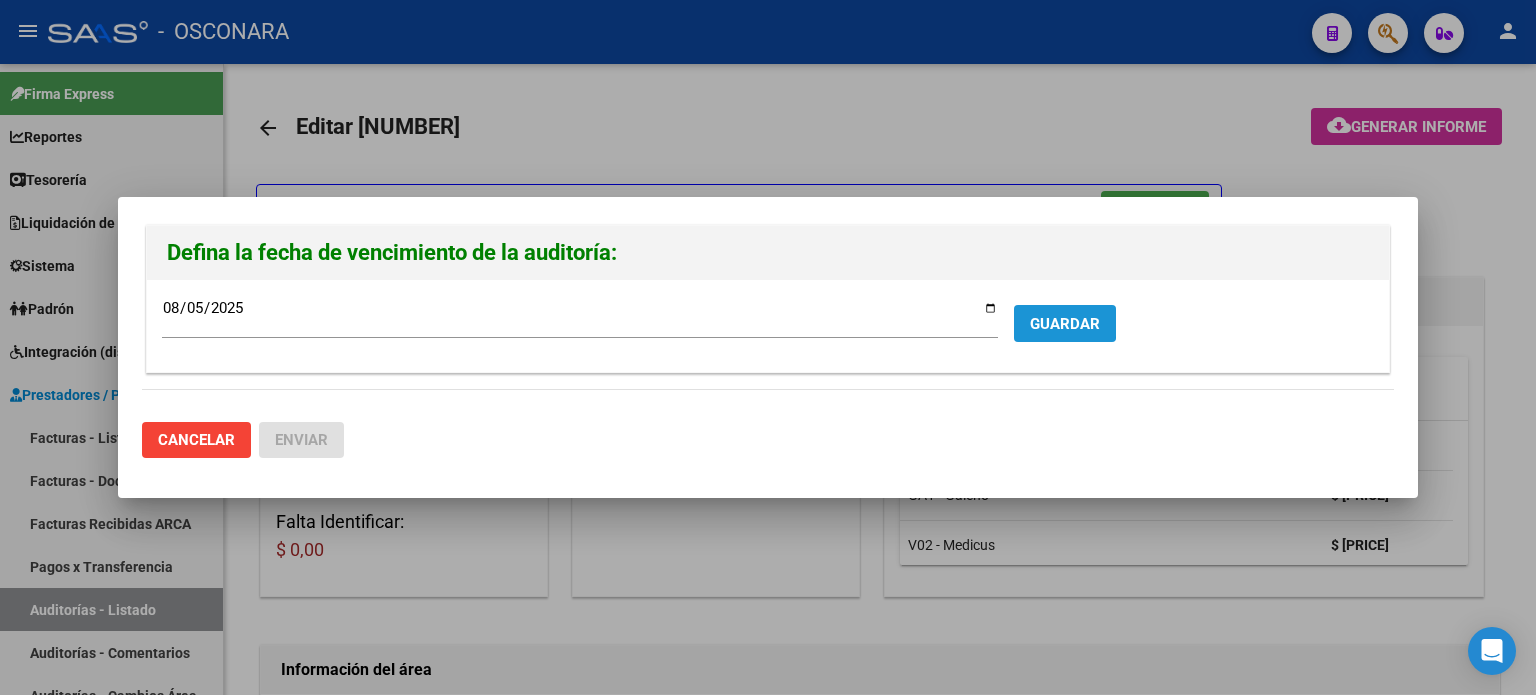 click on "GUARDAR" at bounding box center [1065, 323] 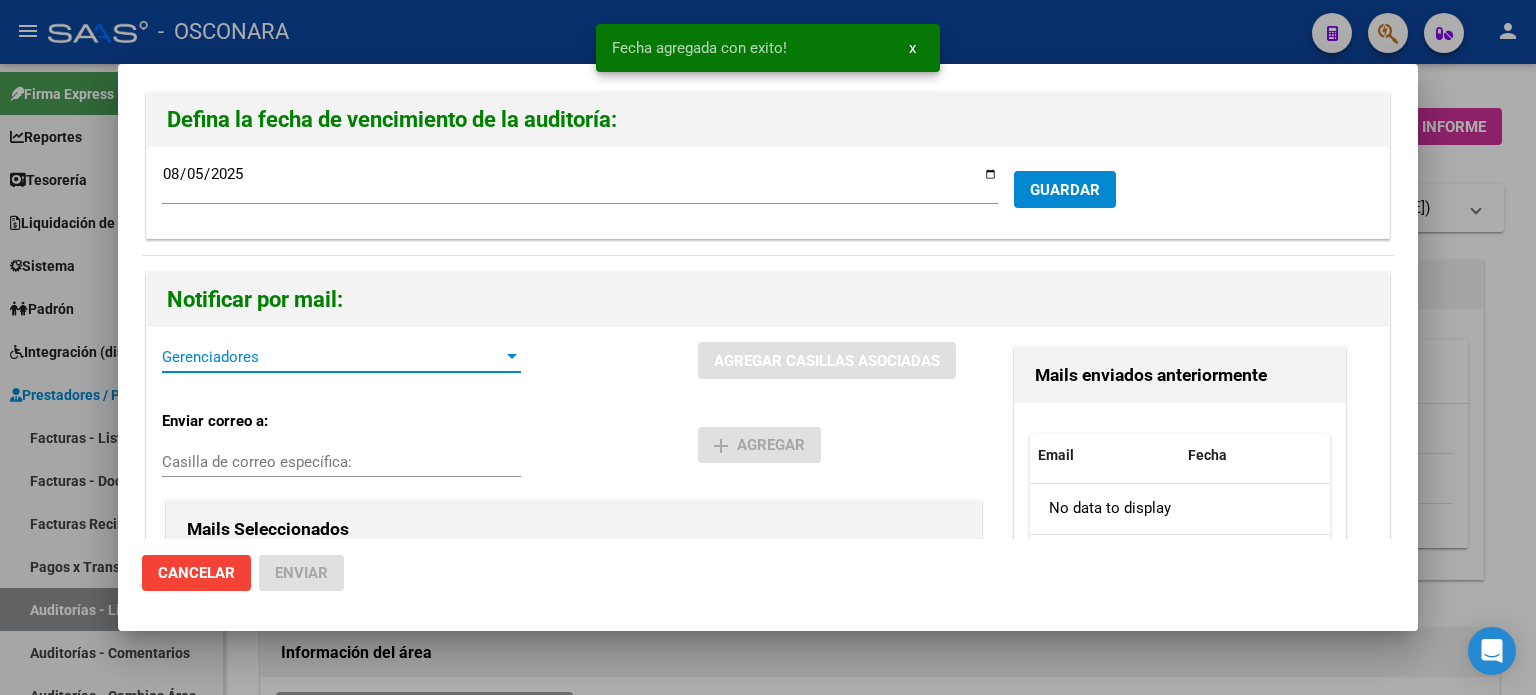 click on "Gerenciadores" at bounding box center [332, 357] 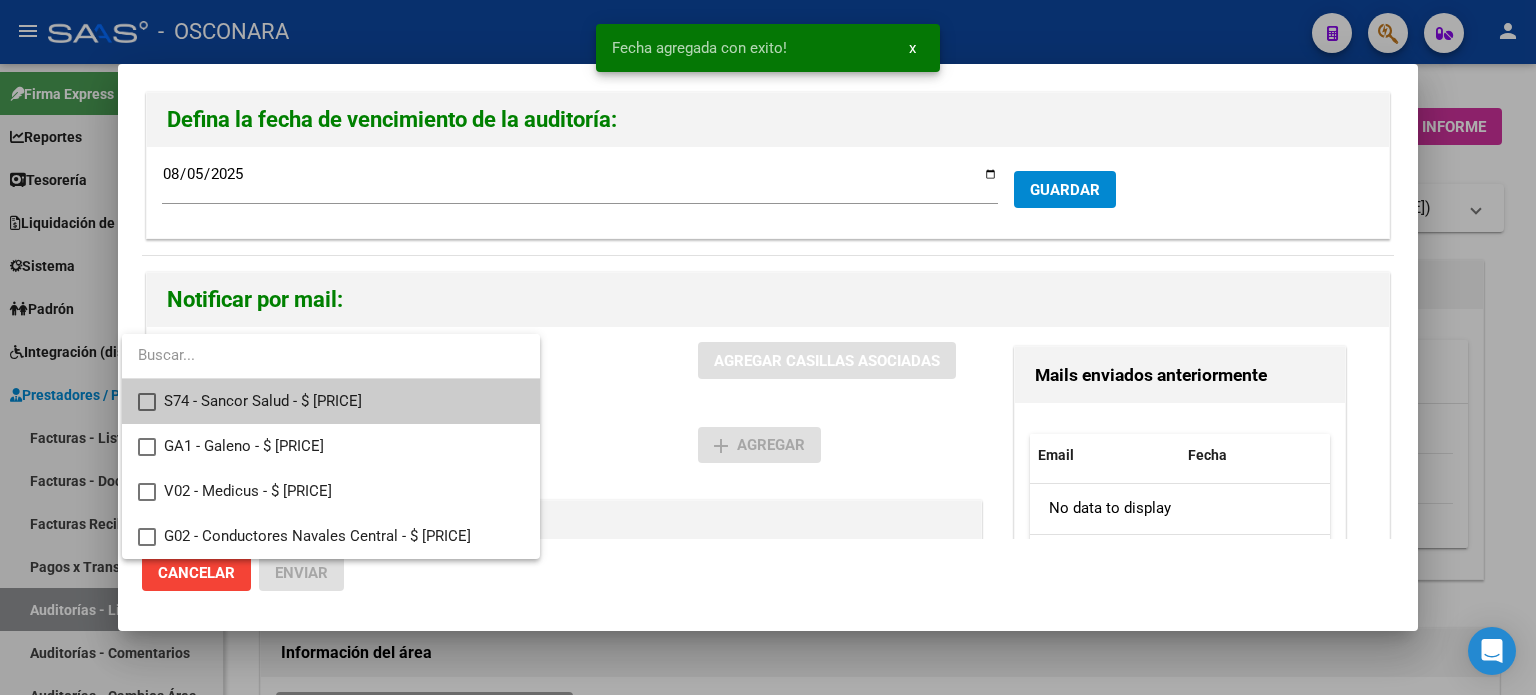 click on "S74 - Sancor Salud - $ [PRICE]" at bounding box center (344, 401) 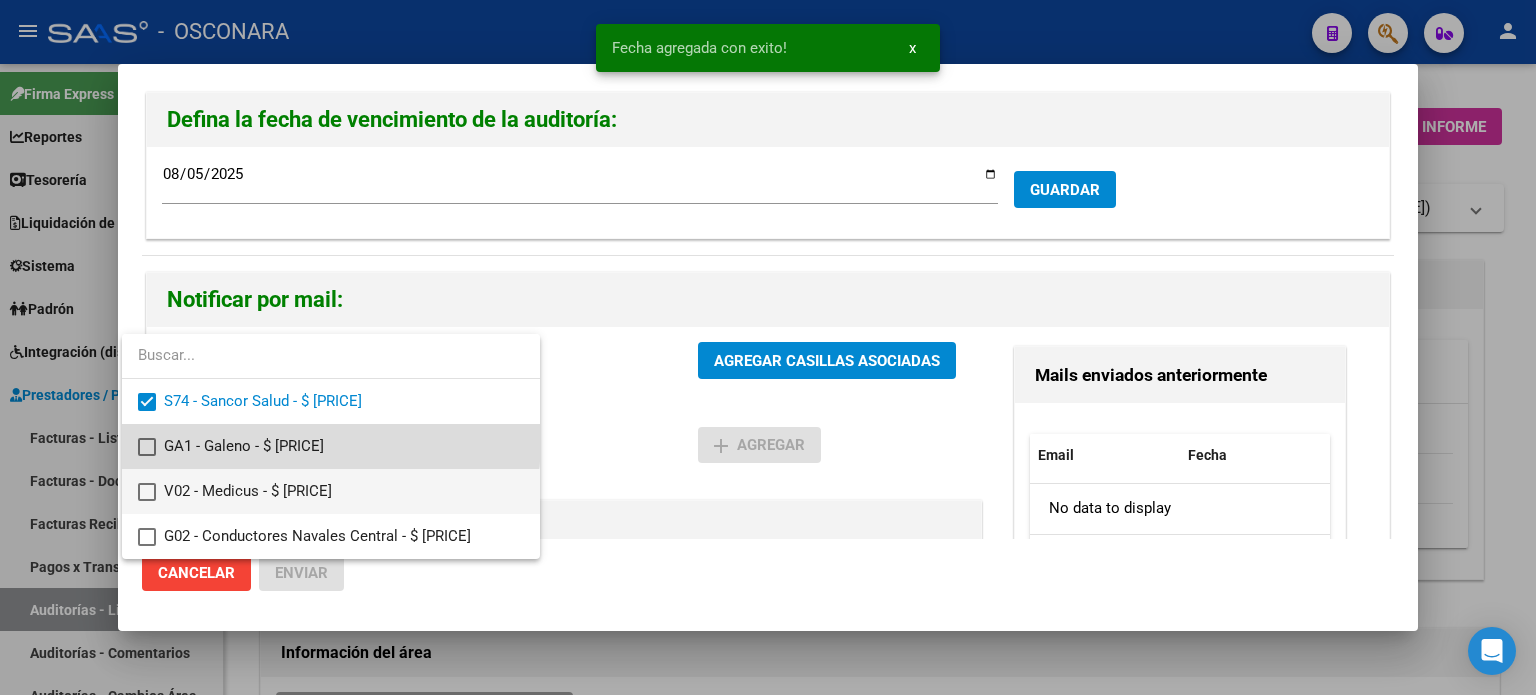 drag, startPoint x: 261, startPoint y: 439, endPoint x: 260, endPoint y: 478, distance: 39.012817 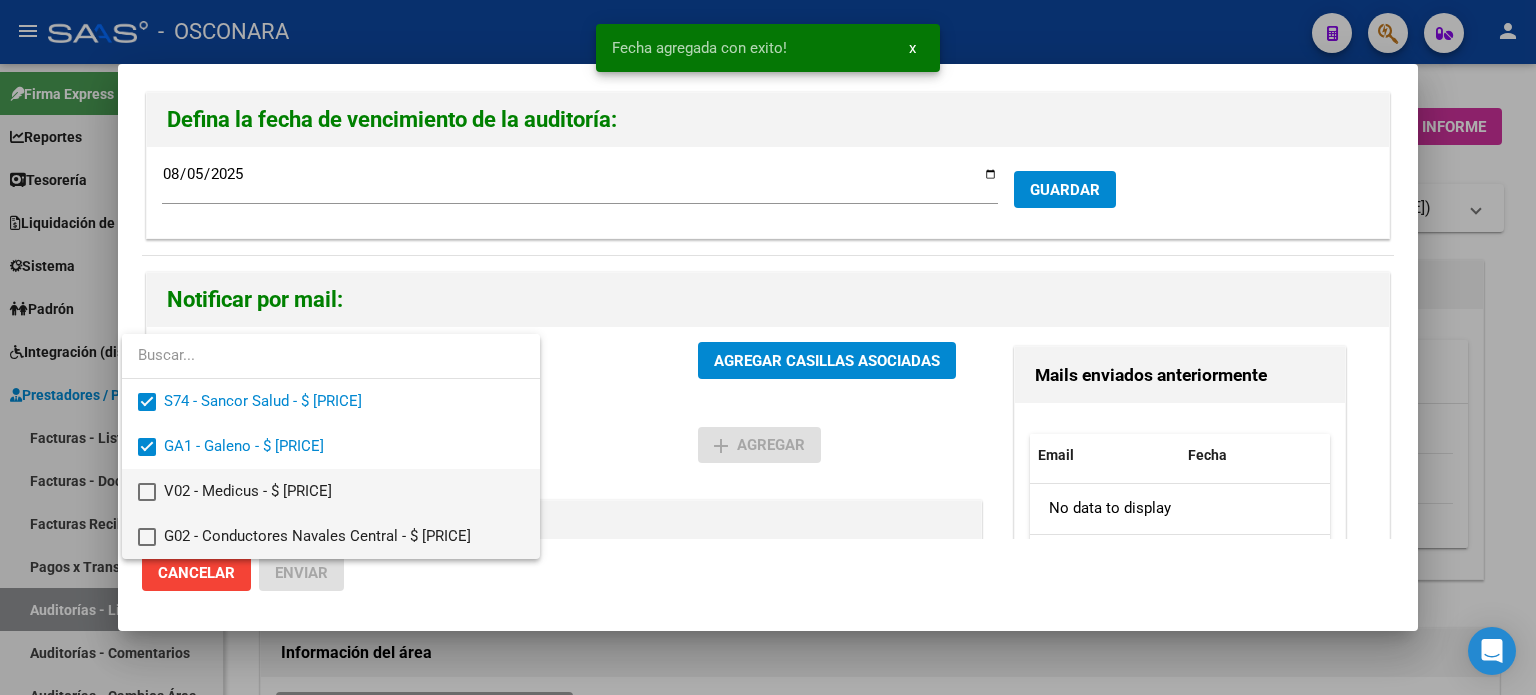 drag, startPoint x: 260, startPoint y: 494, endPoint x: 260, endPoint y: 516, distance: 22 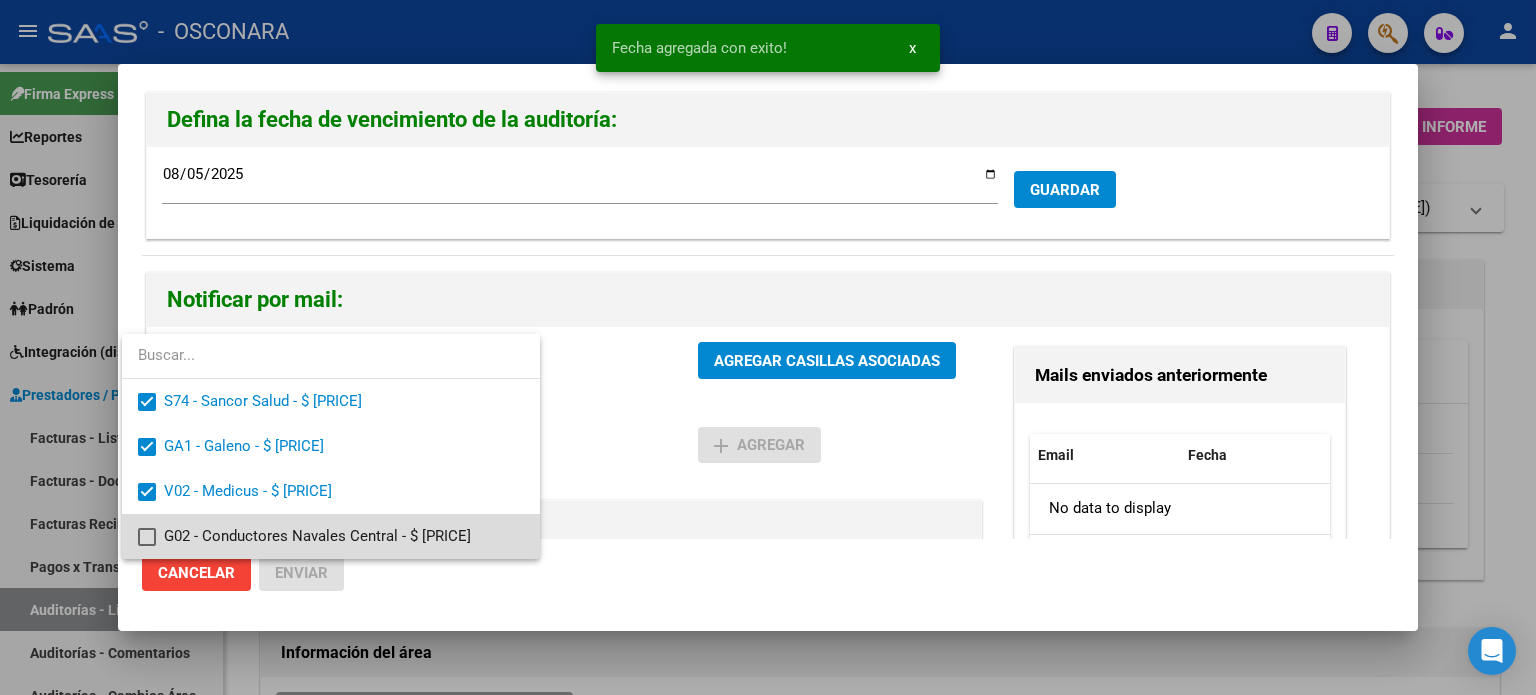 click on "G02 - Conductores Navales Central - $ [PRICE]" at bounding box center [344, 536] 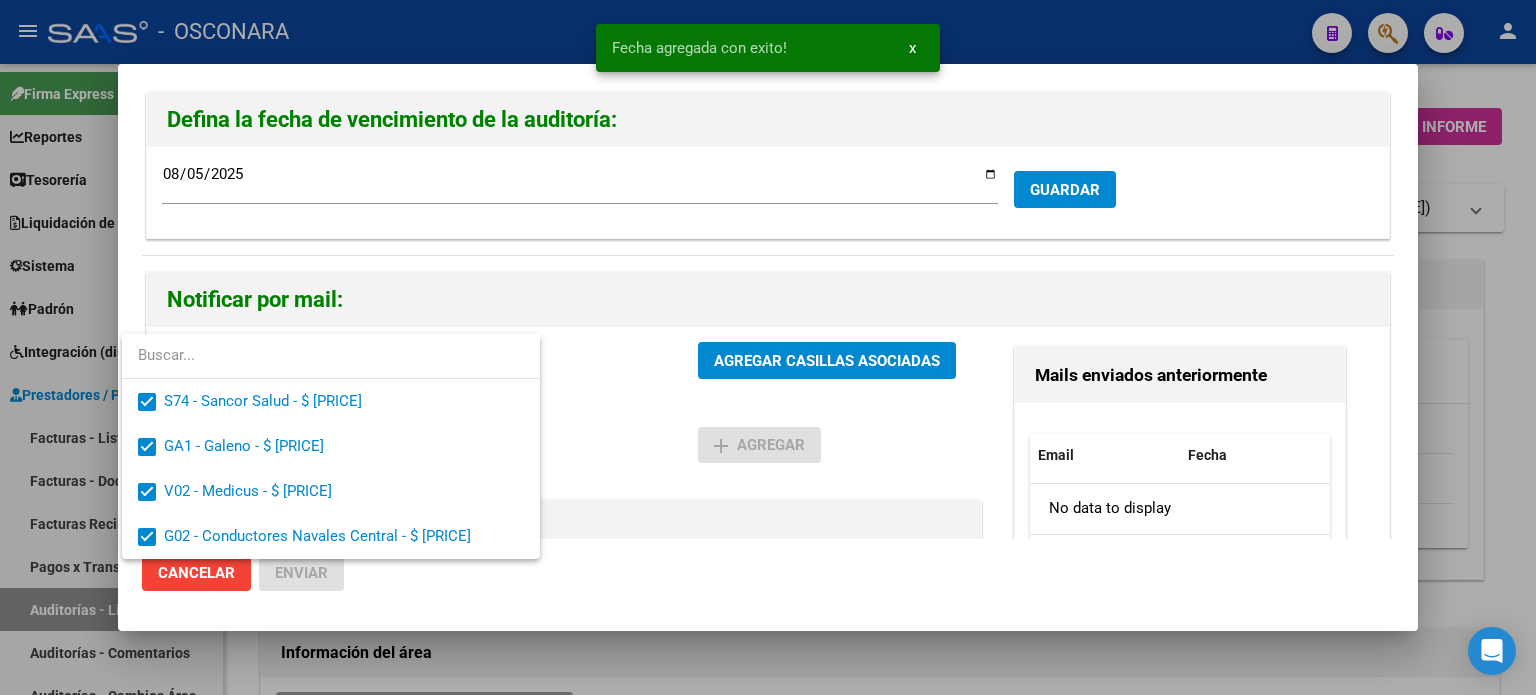 click at bounding box center [768, 347] 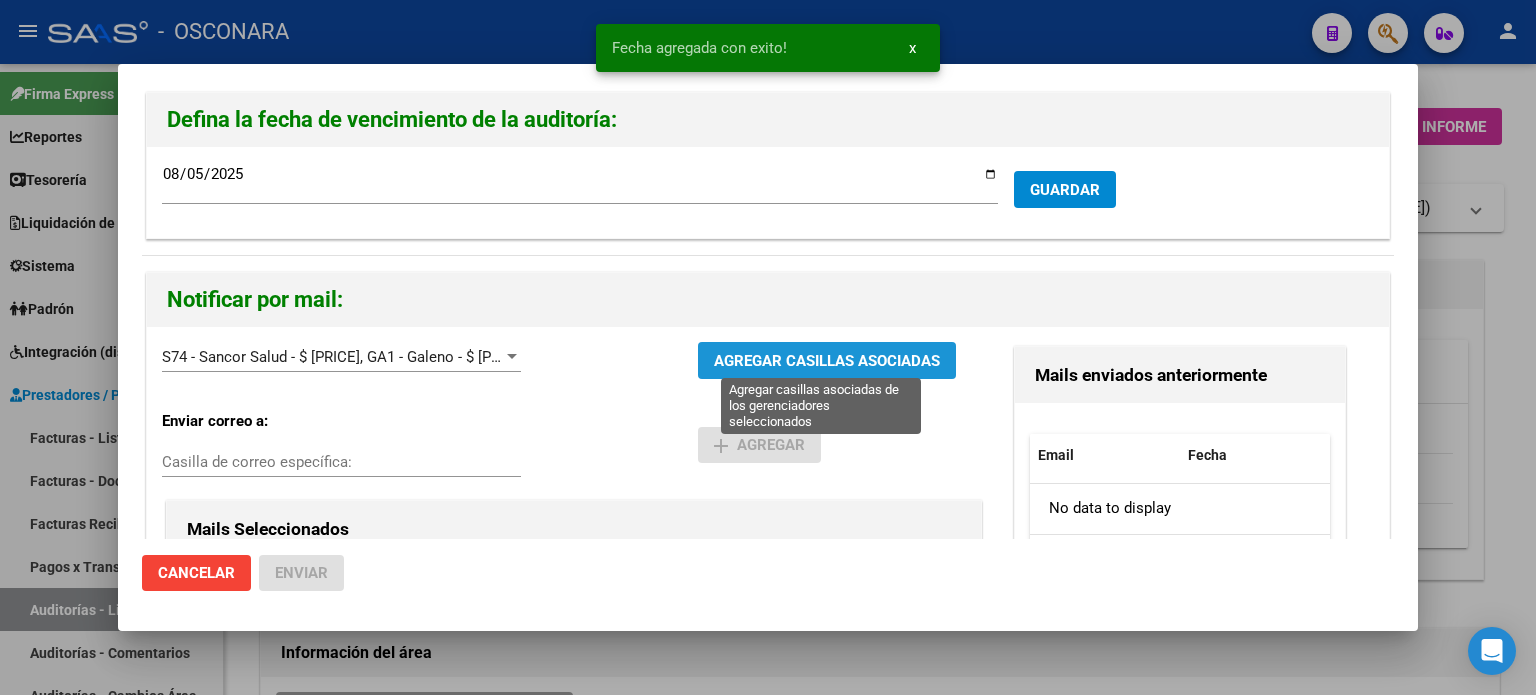 click on "AGREGAR CASILLAS ASOCIADAS" at bounding box center [827, 360] 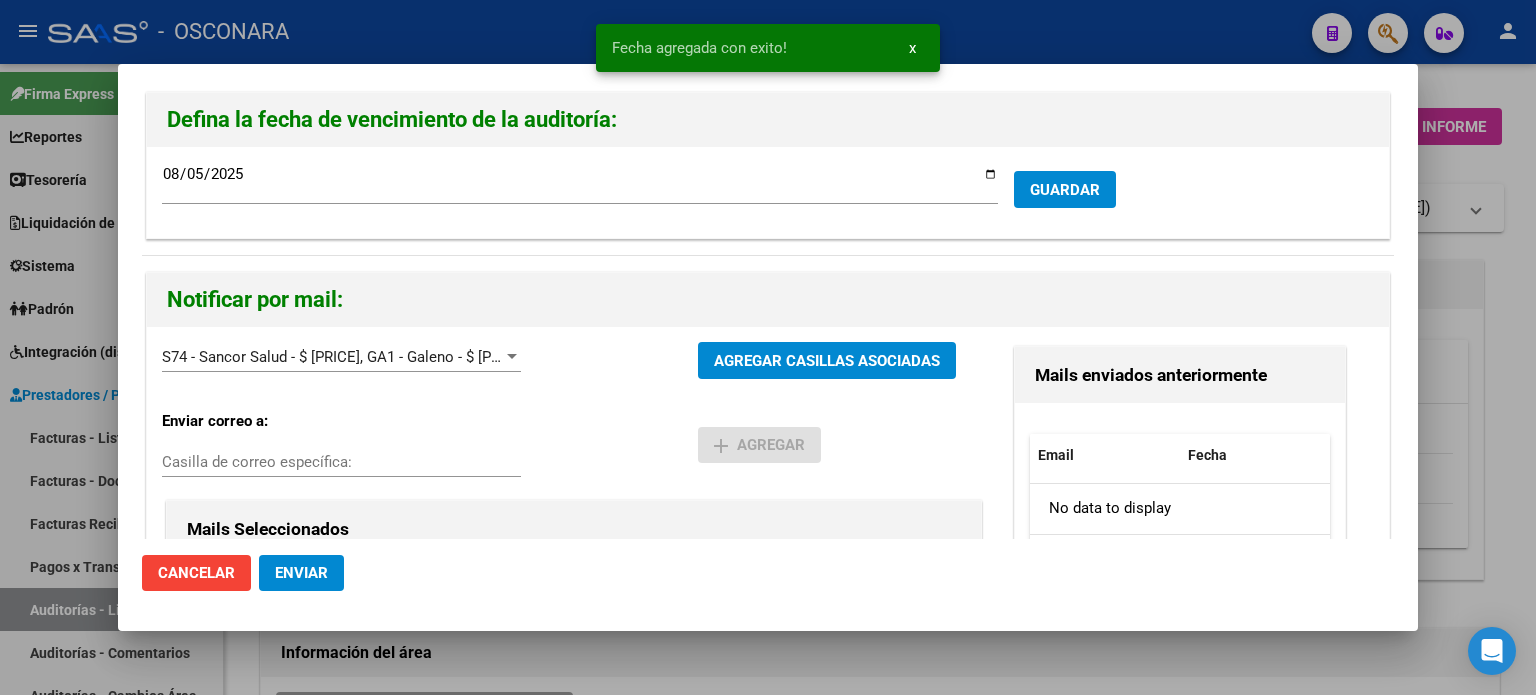 click on "Enviar" 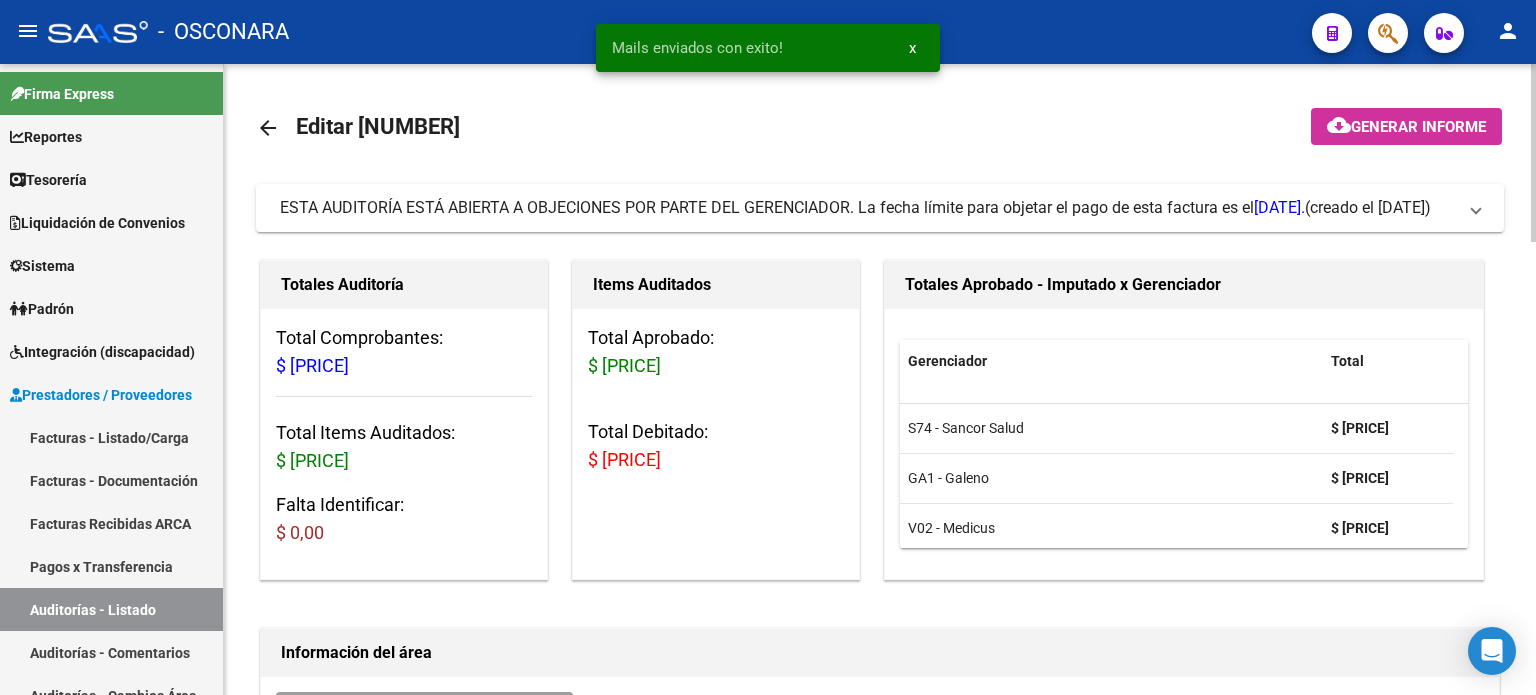 click on "Generar informe" 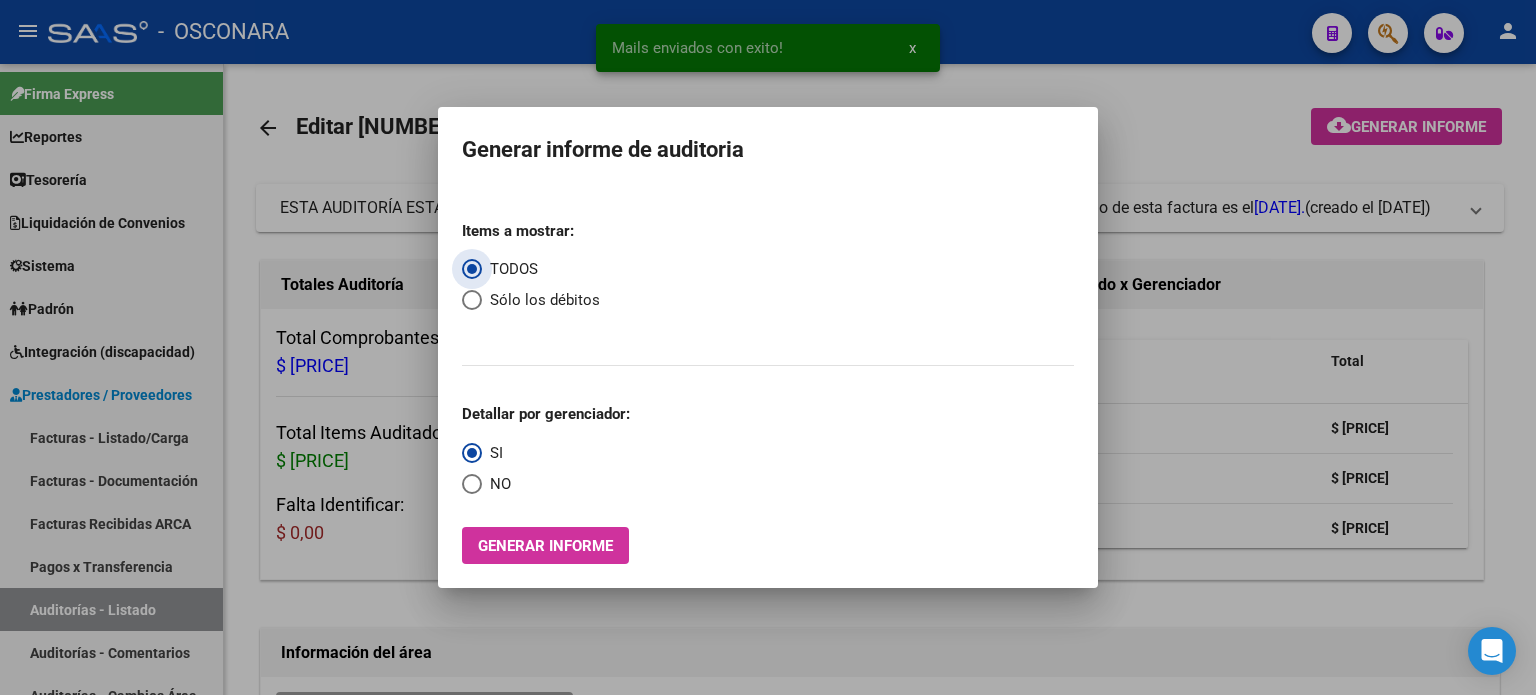 click at bounding box center (472, 300) 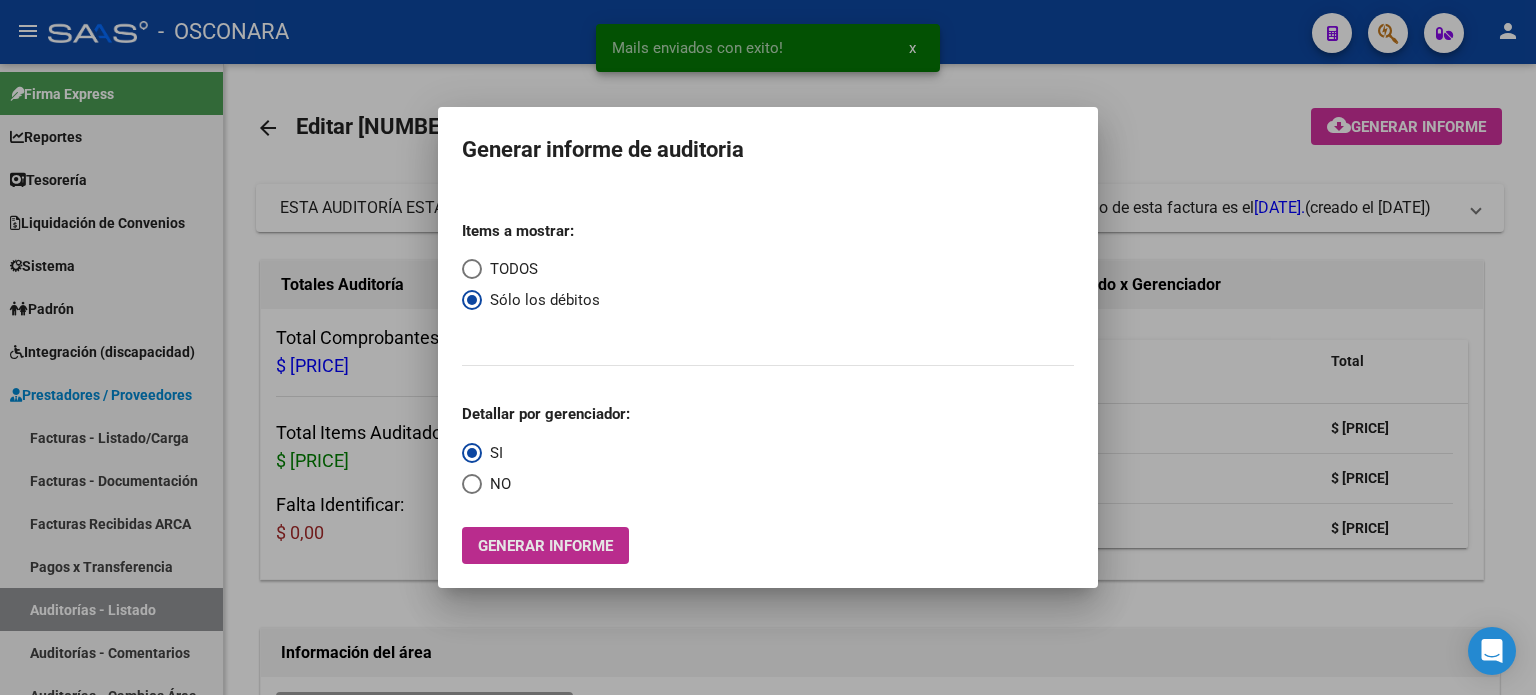 click on "Generar informe" at bounding box center [545, 546] 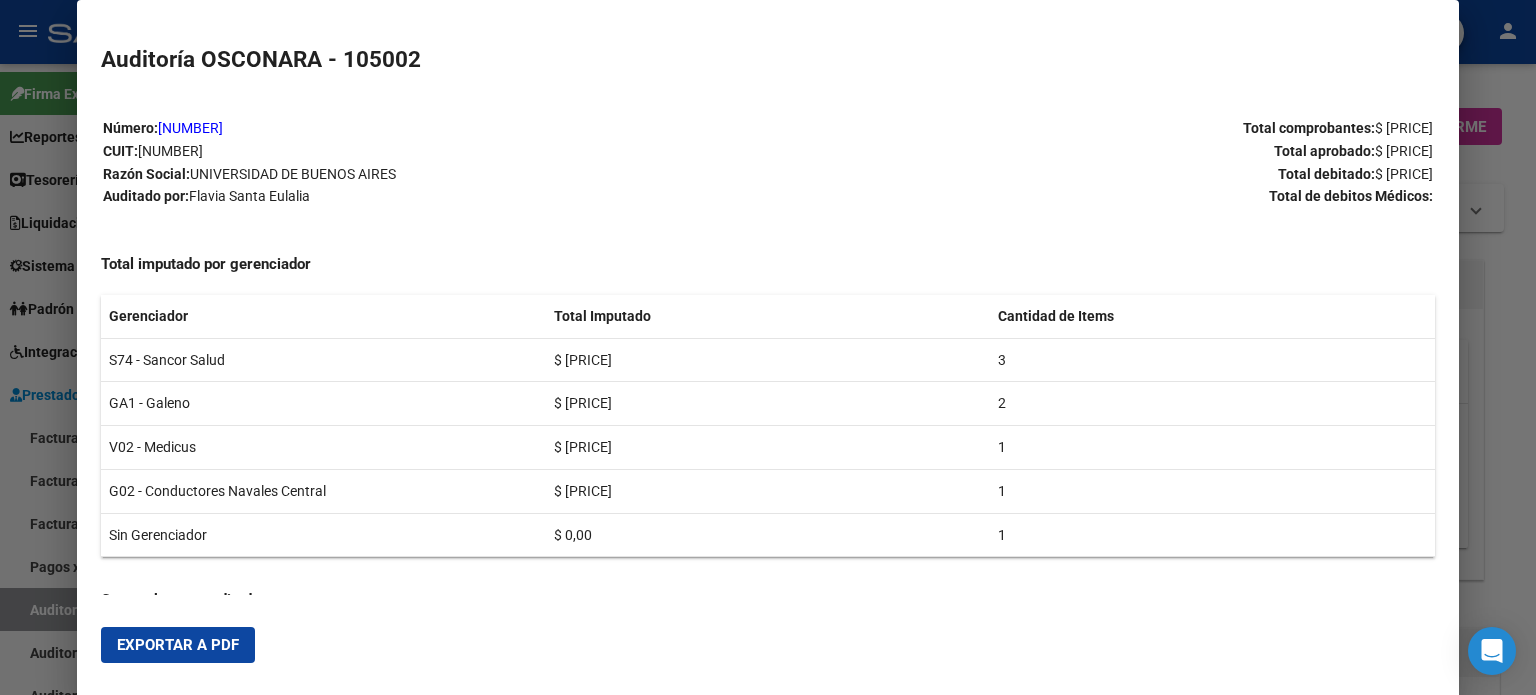 click on "Exportar a PDF" at bounding box center (178, 645) 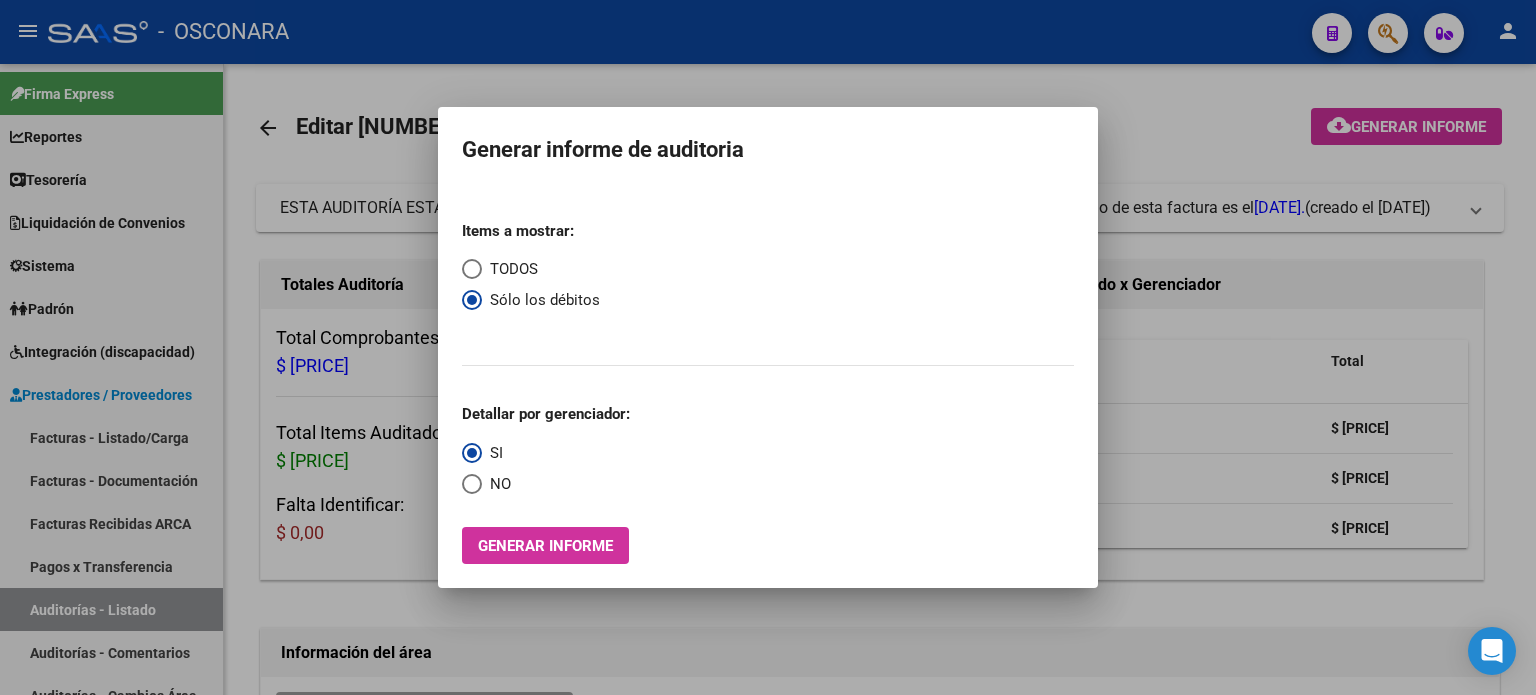 click at bounding box center (768, 347) 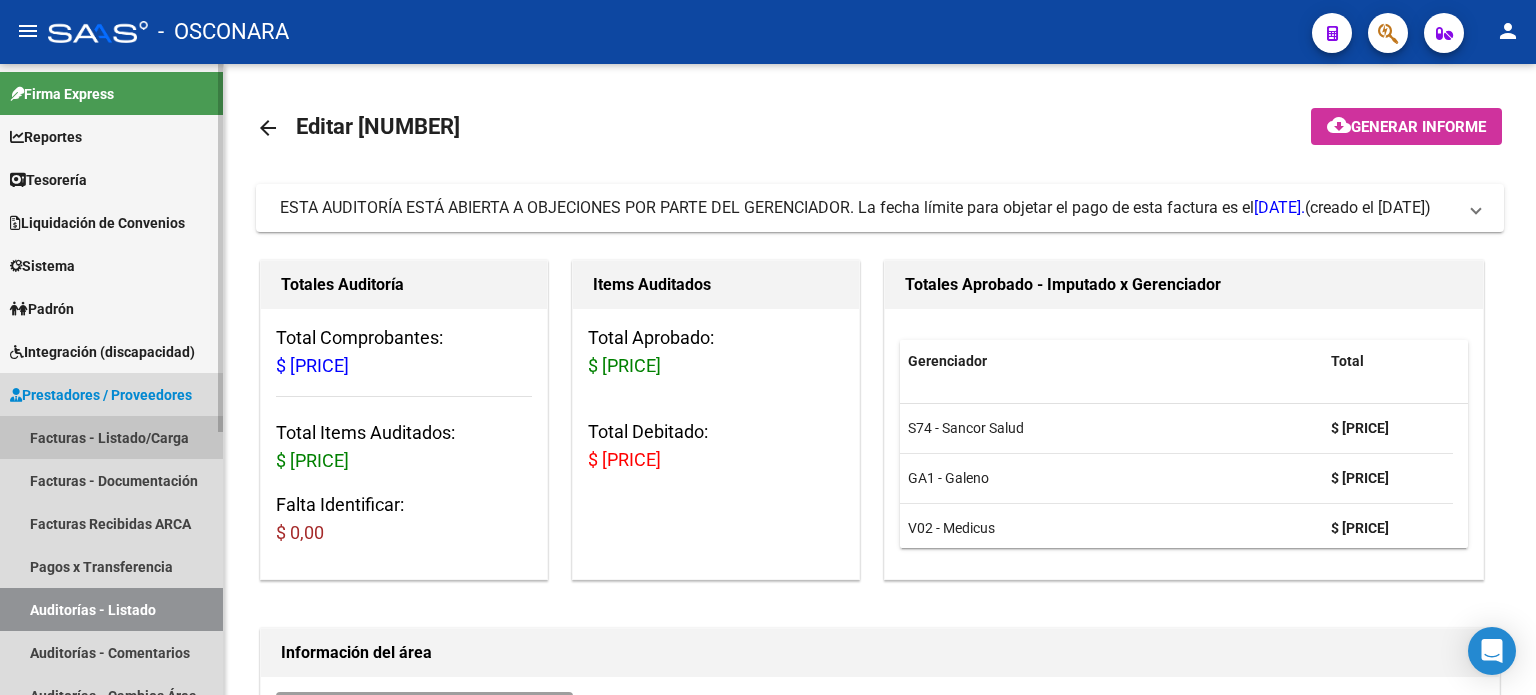 click on "Facturas - Listado/Carga" at bounding box center [111, 437] 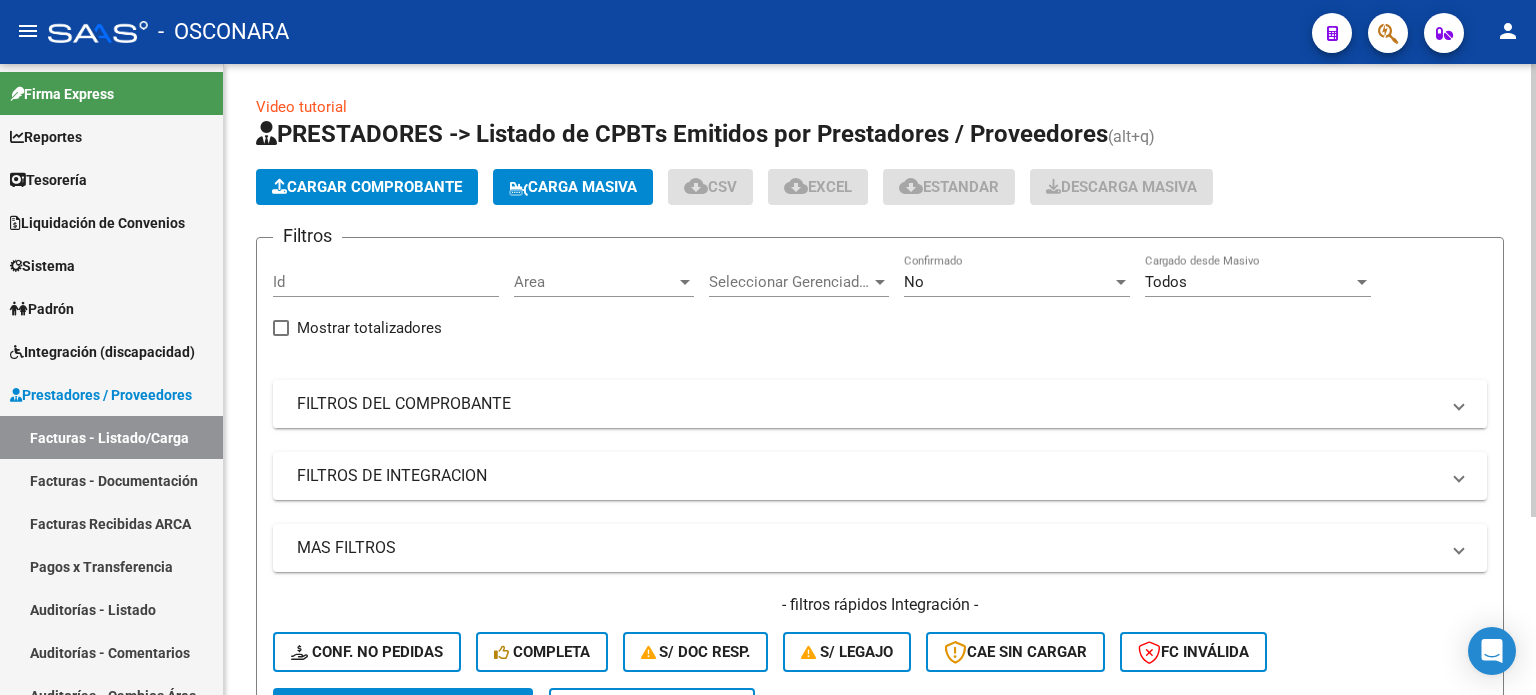 click on "FILTROS DEL COMPROBANTE" at bounding box center (880, 404) 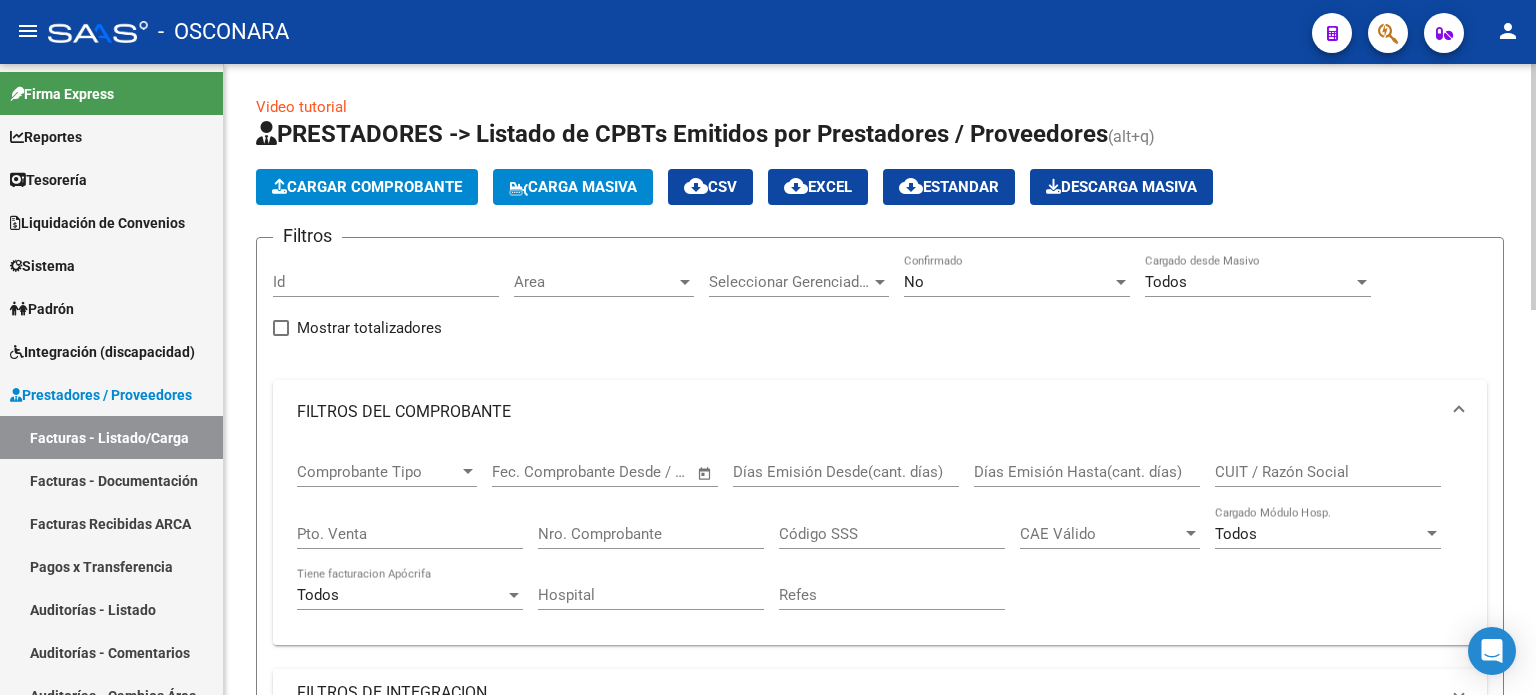 click on "Pto. Venta" at bounding box center (410, 534) 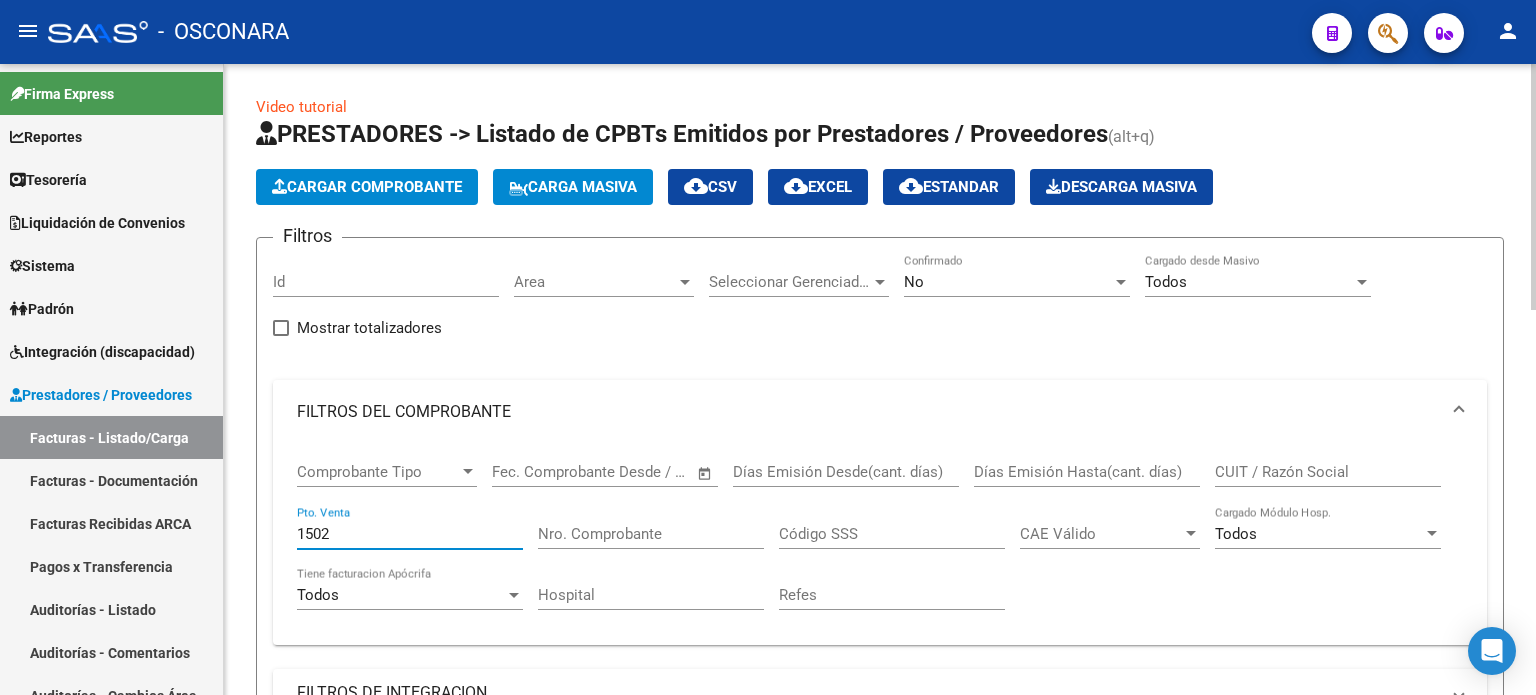 type on "1502" 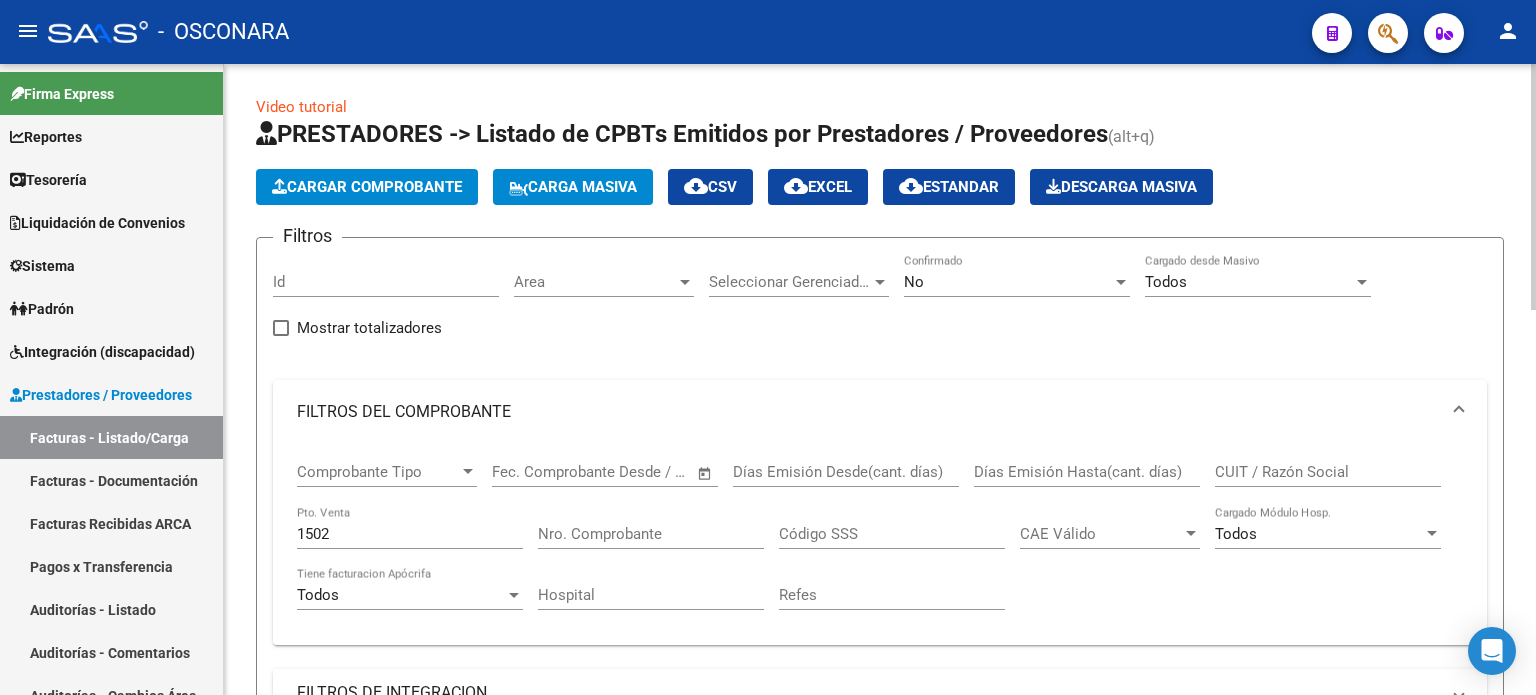 click on "Nro. Comprobante" 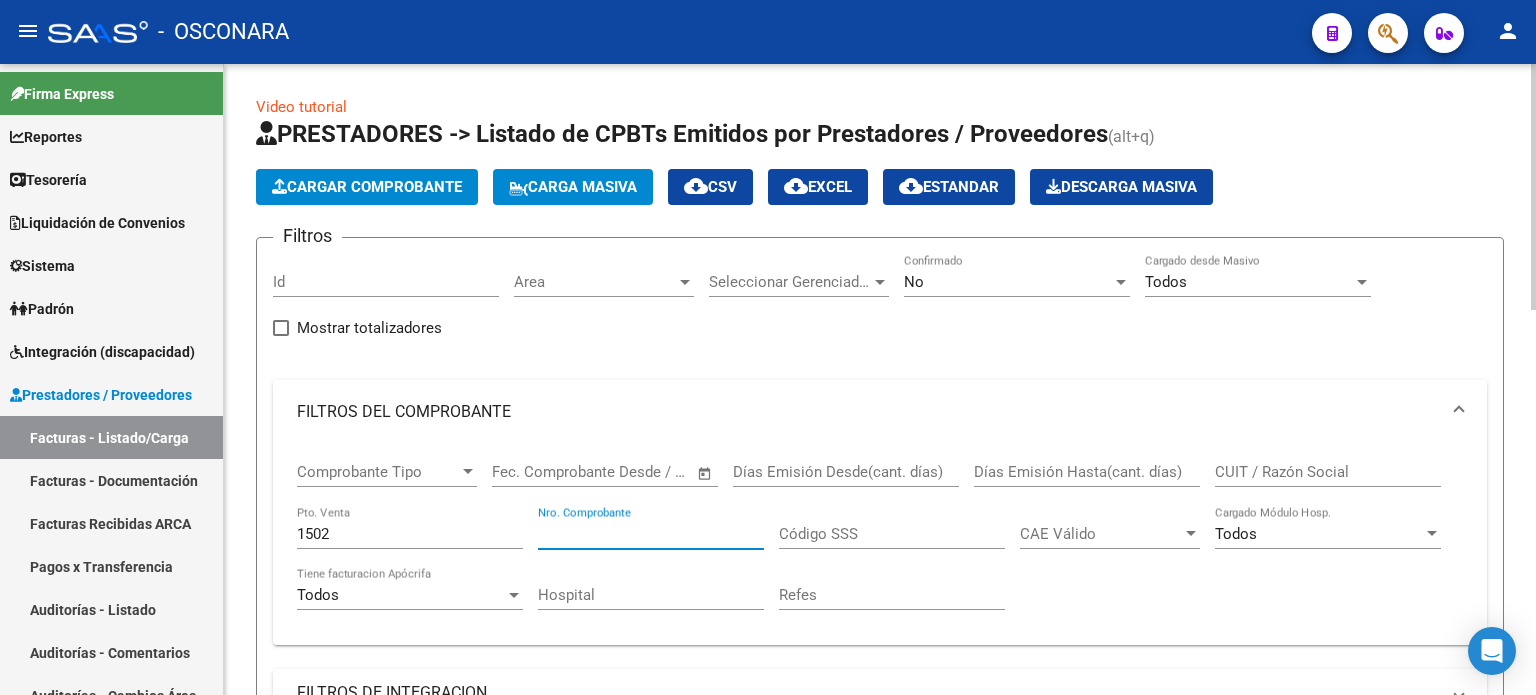 click on "No" at bounding box center [1008, 282] 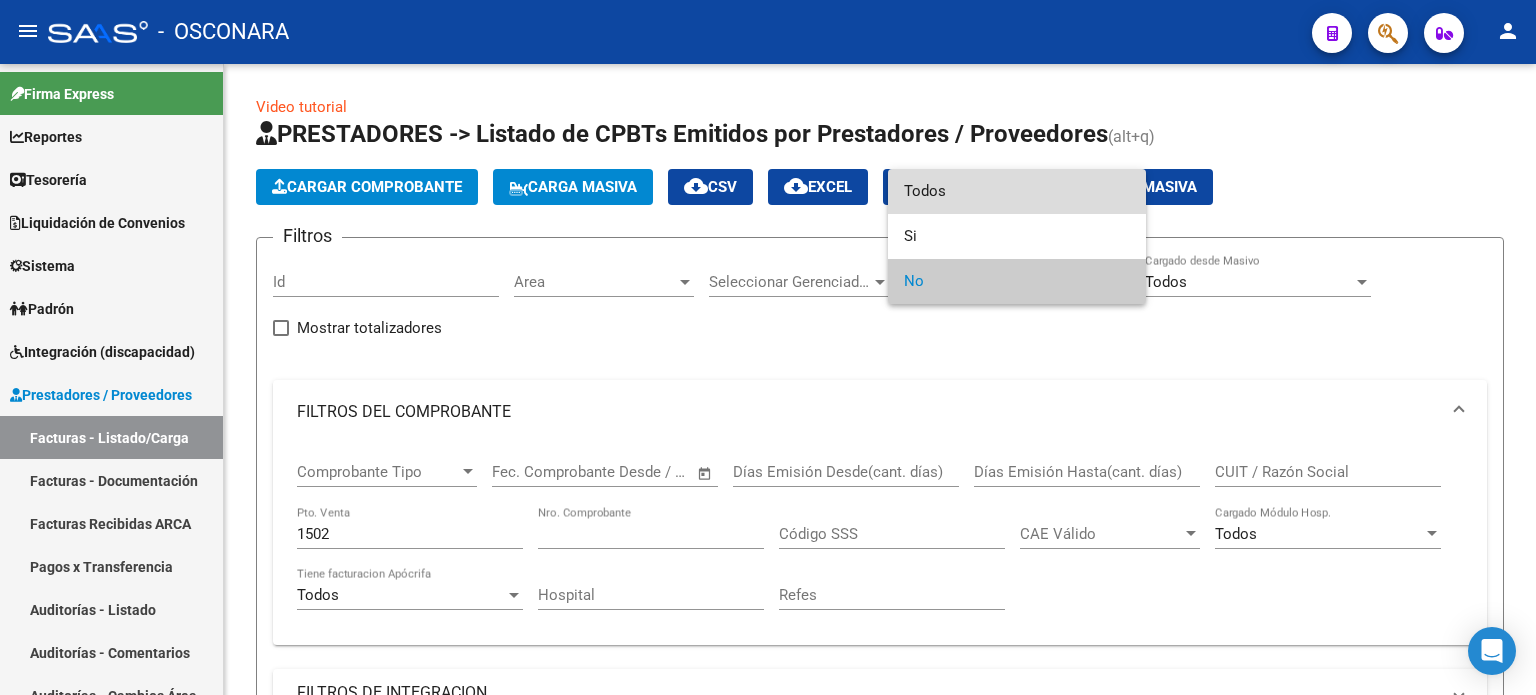 click on "Todos" at bounding box center [1017, 191] 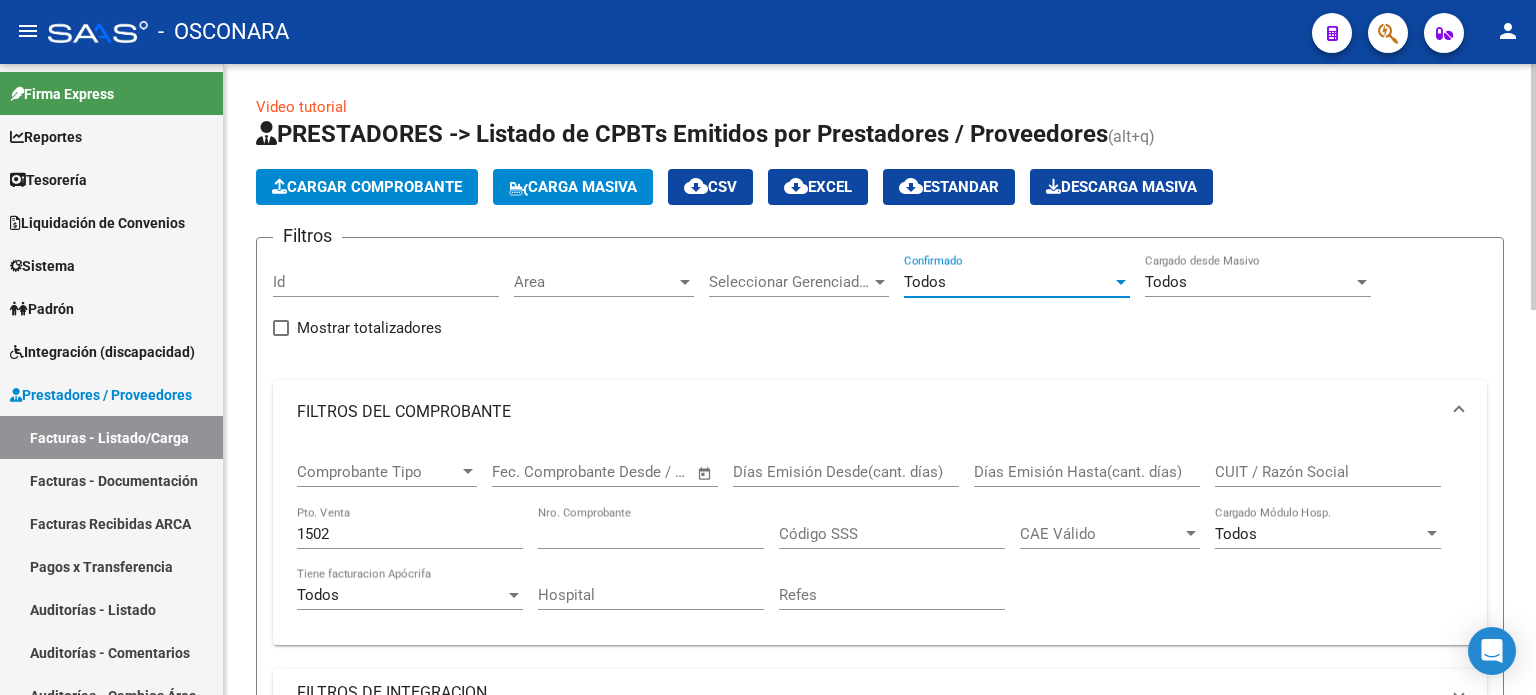 click on "37919 Nro. Comprobante" 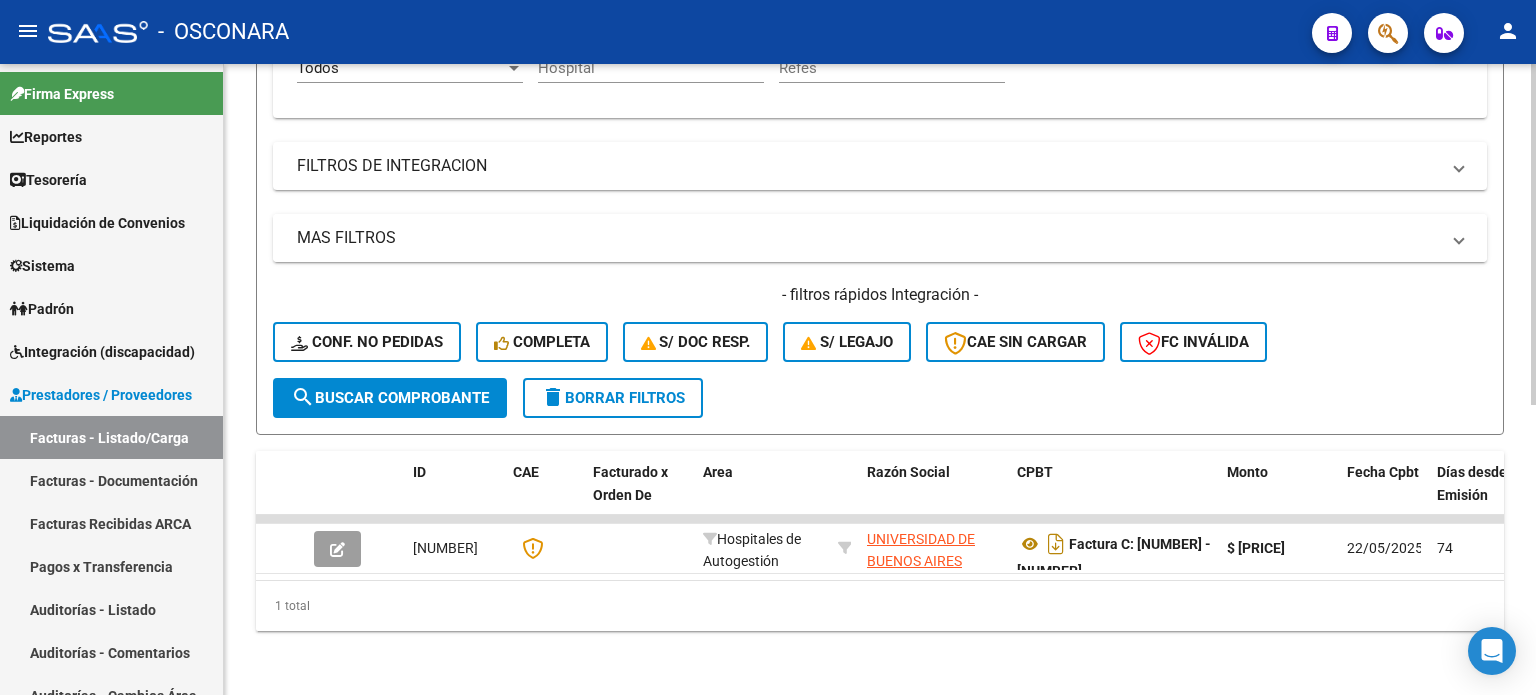 scroll, scrollTop: 538, scrollLeft: 0, axis: vertical 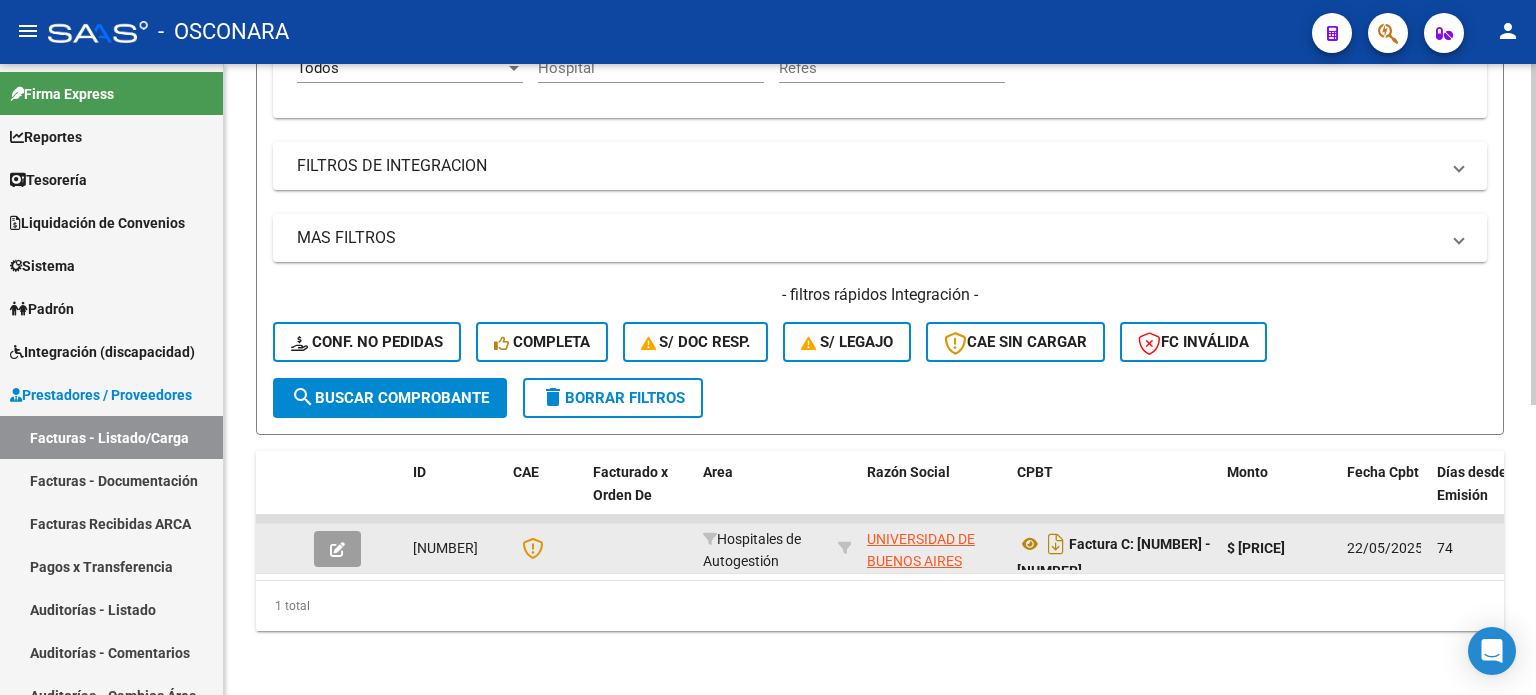 type on "37918" 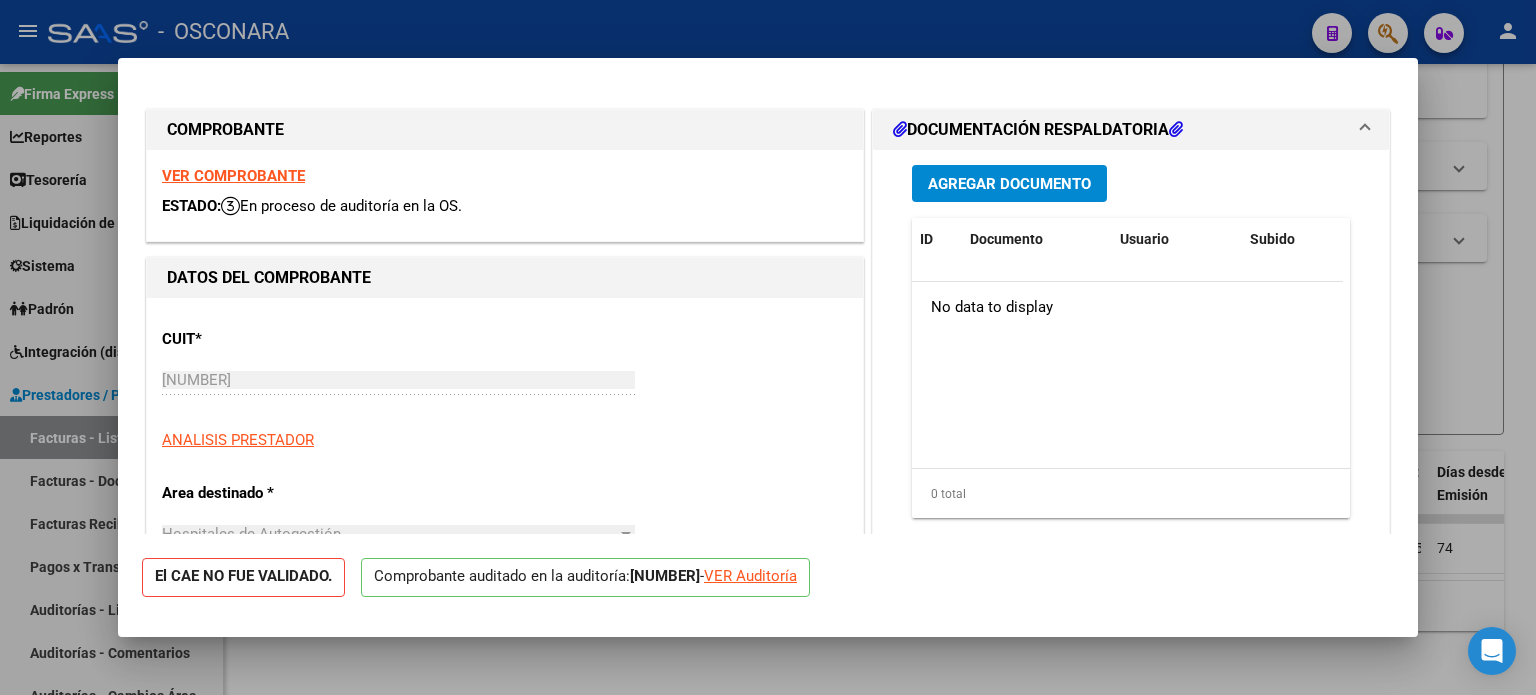 click on "Agregar Documento" at bounding box center (1009, 184) 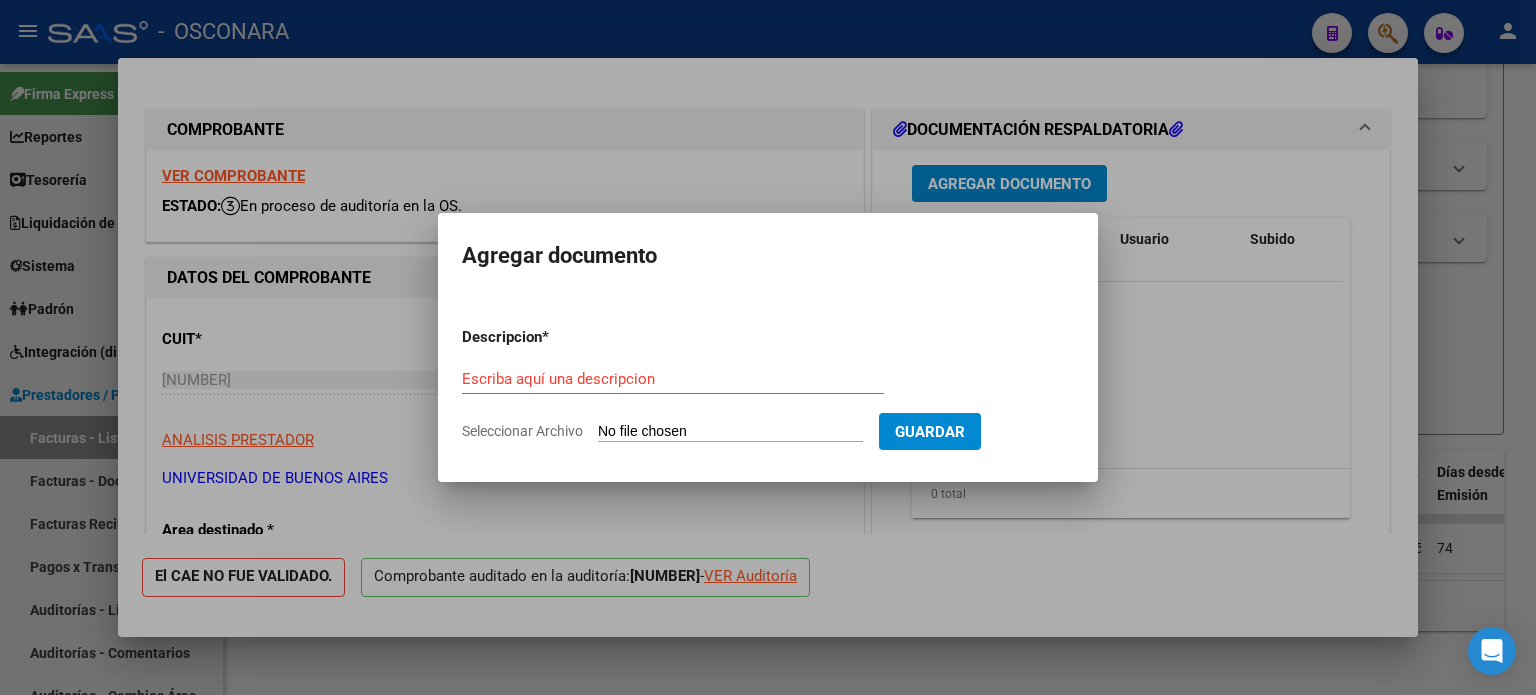 click on "Seleccionar Archivo" at bounding box center [730, 432] 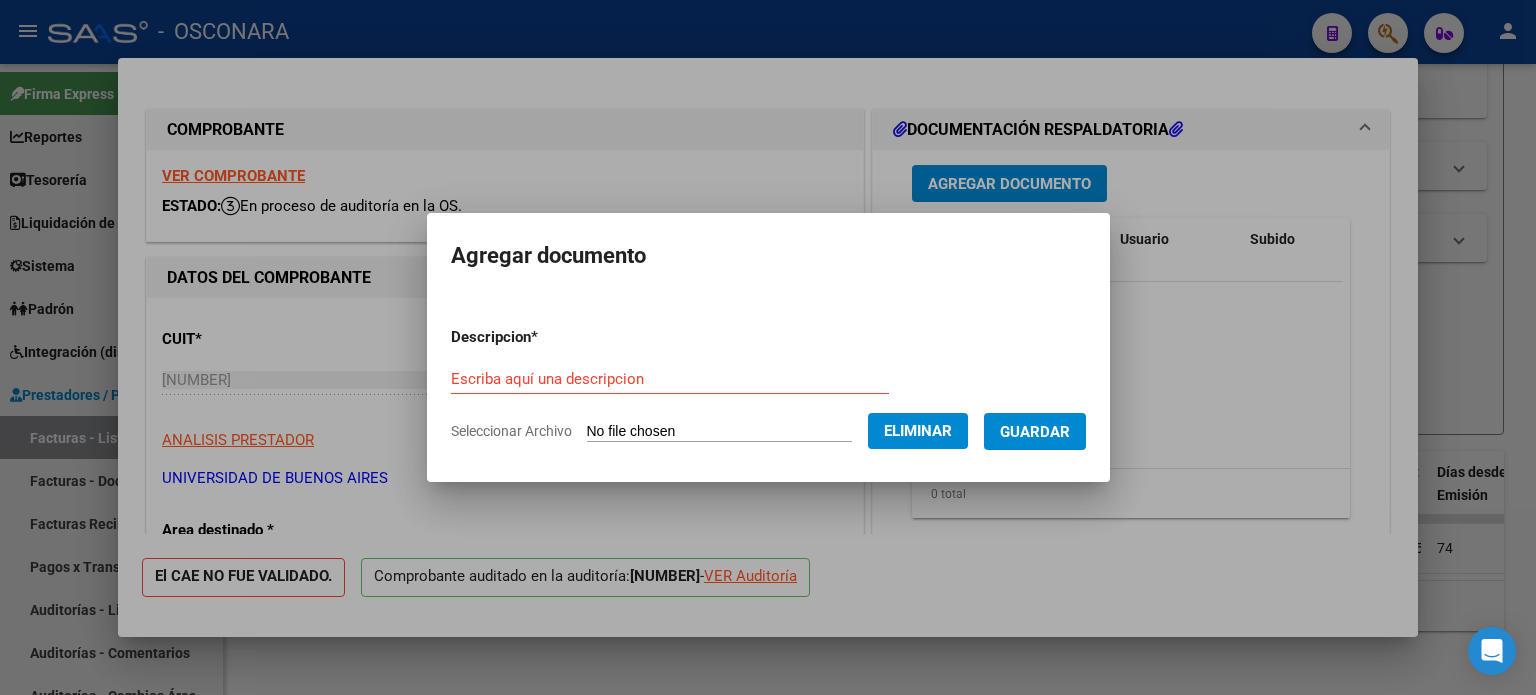 click on "Escriba aquí una descripcion" at bounding box center [670, 379] 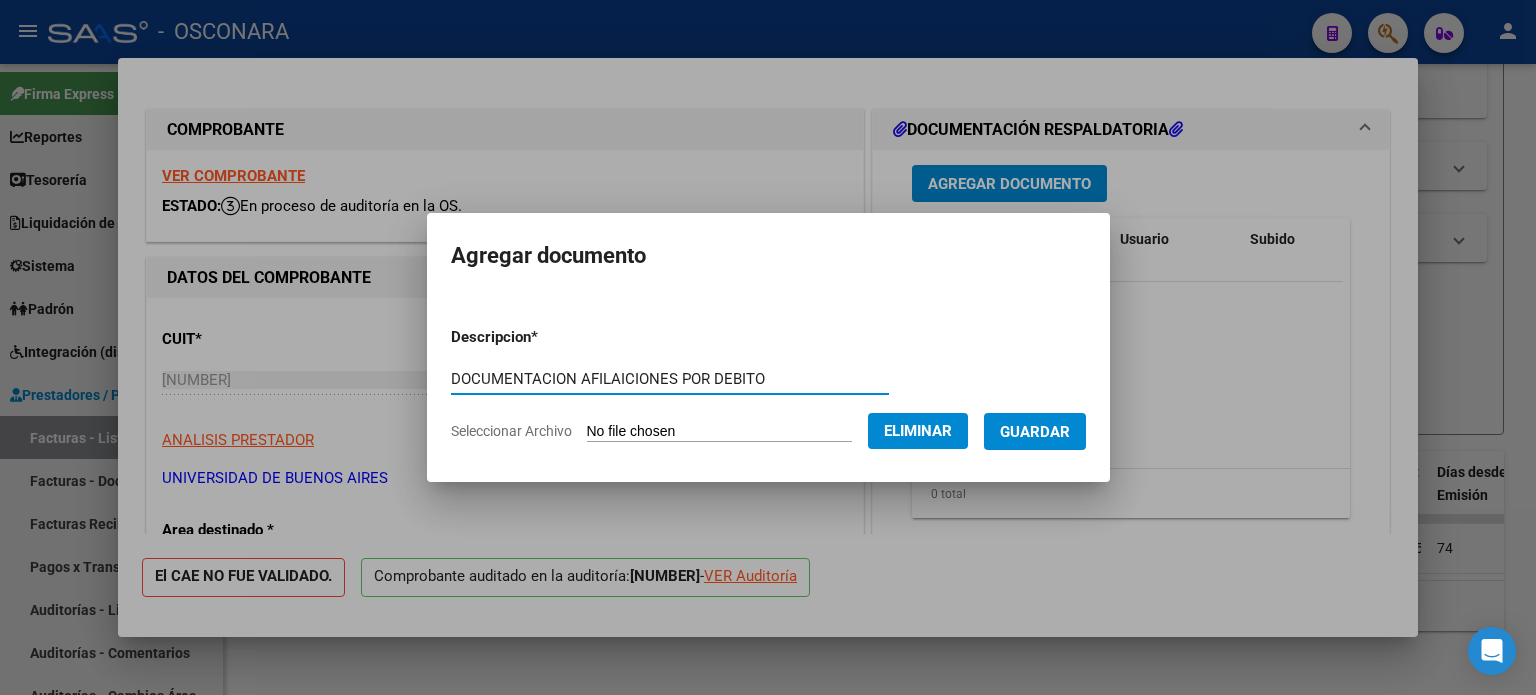 type on "DOCUMENTACION AFILAICIONES POR DEBITO" 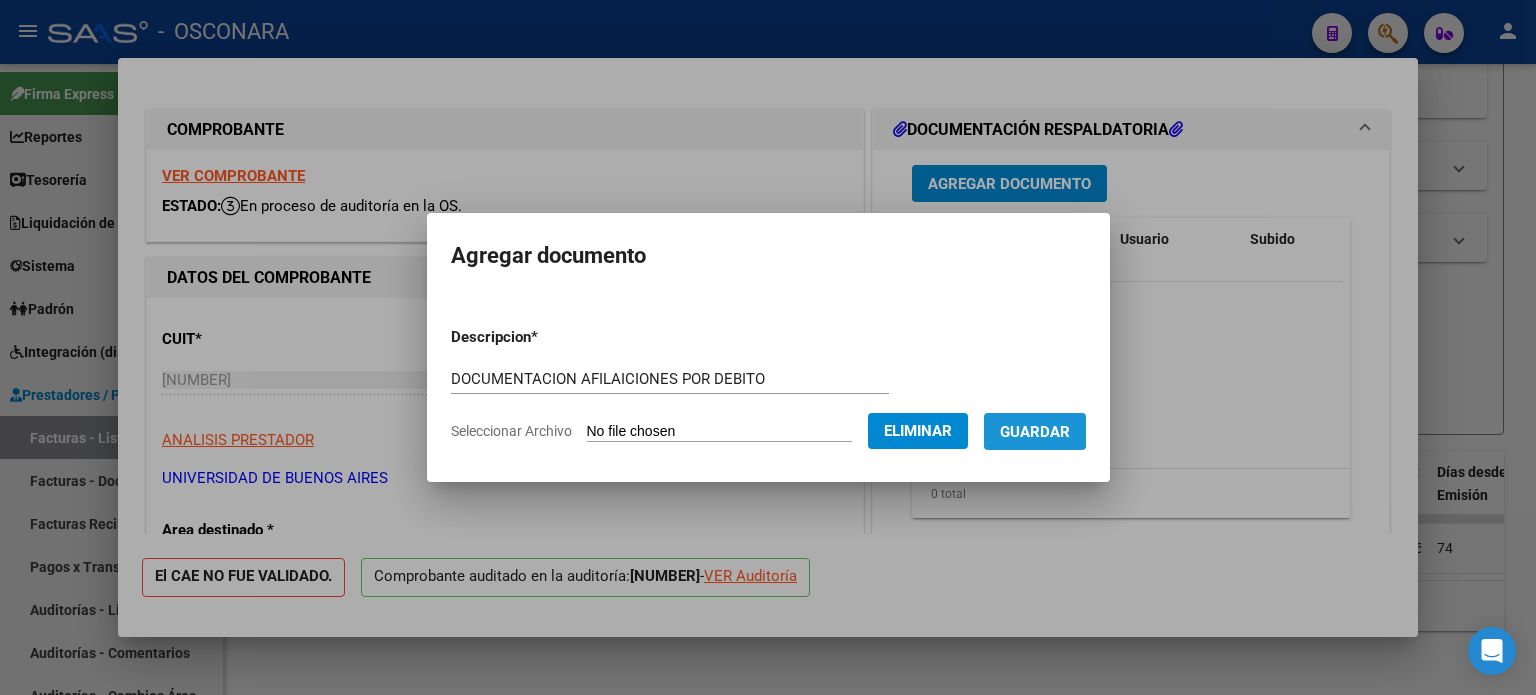 click on "Guardar" at bounding box center [1035, 432] 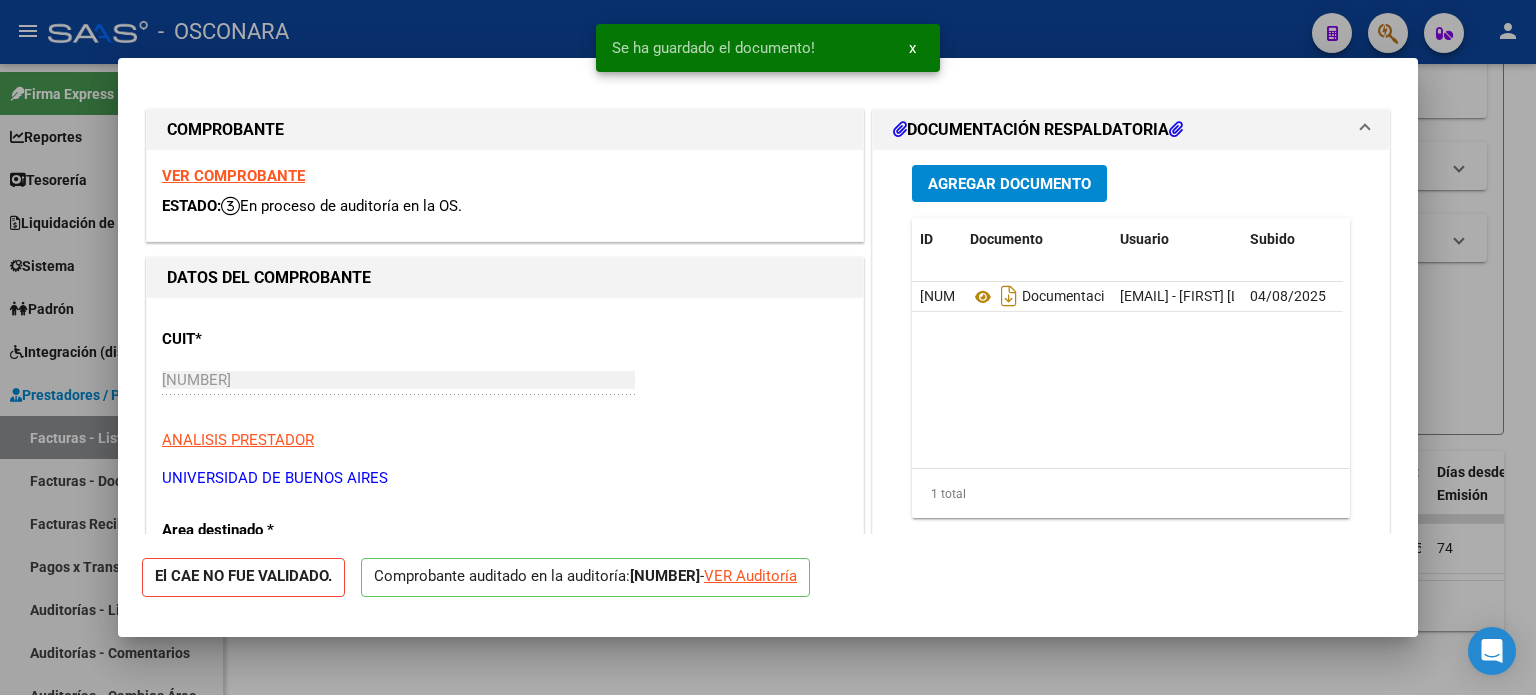 click at bounding box center (768, 347) 